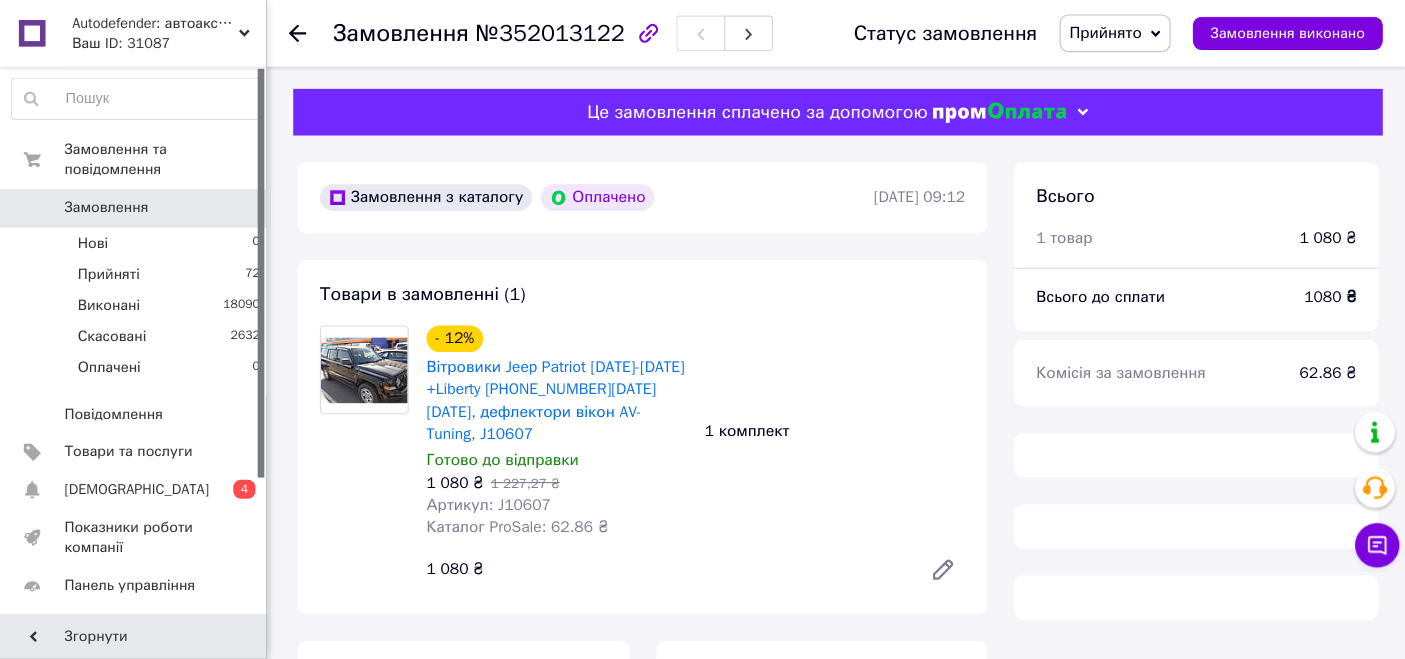 scroll, scrollTop: 0, scrollLeft: 0, axis: both 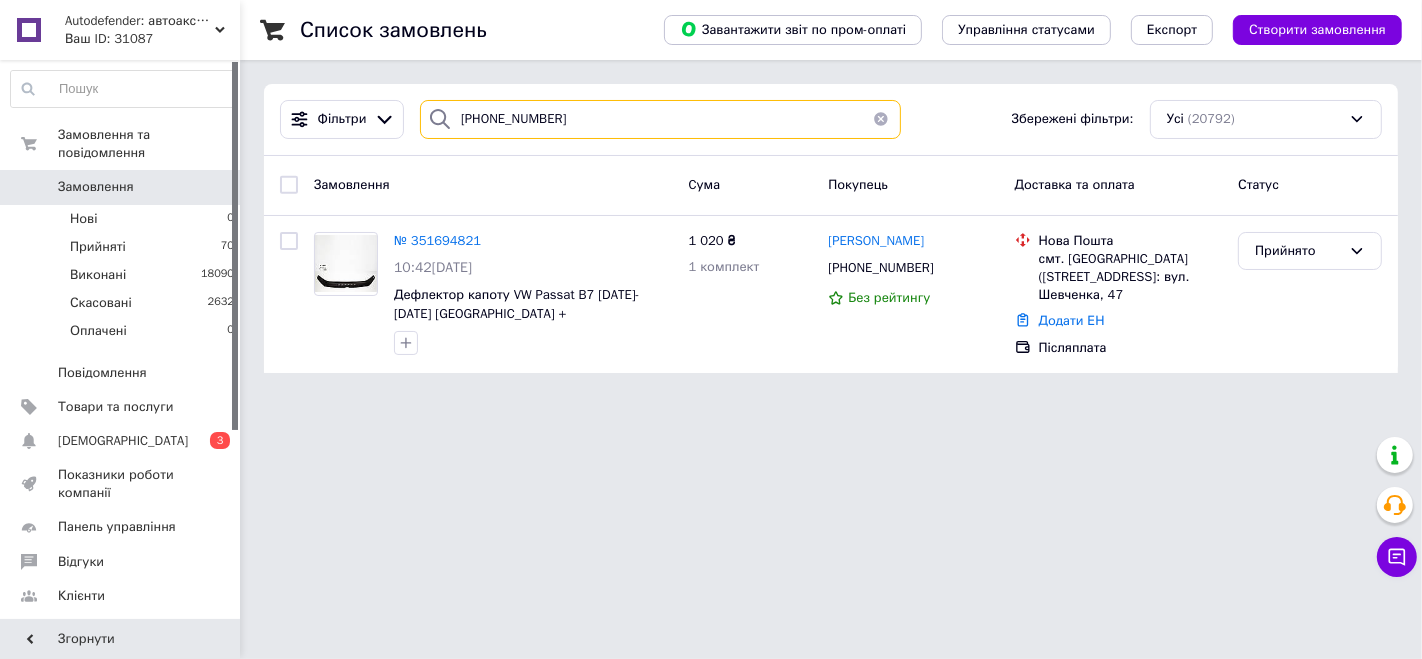 click on "066-779-26-87" at bounding box center (660, 119) 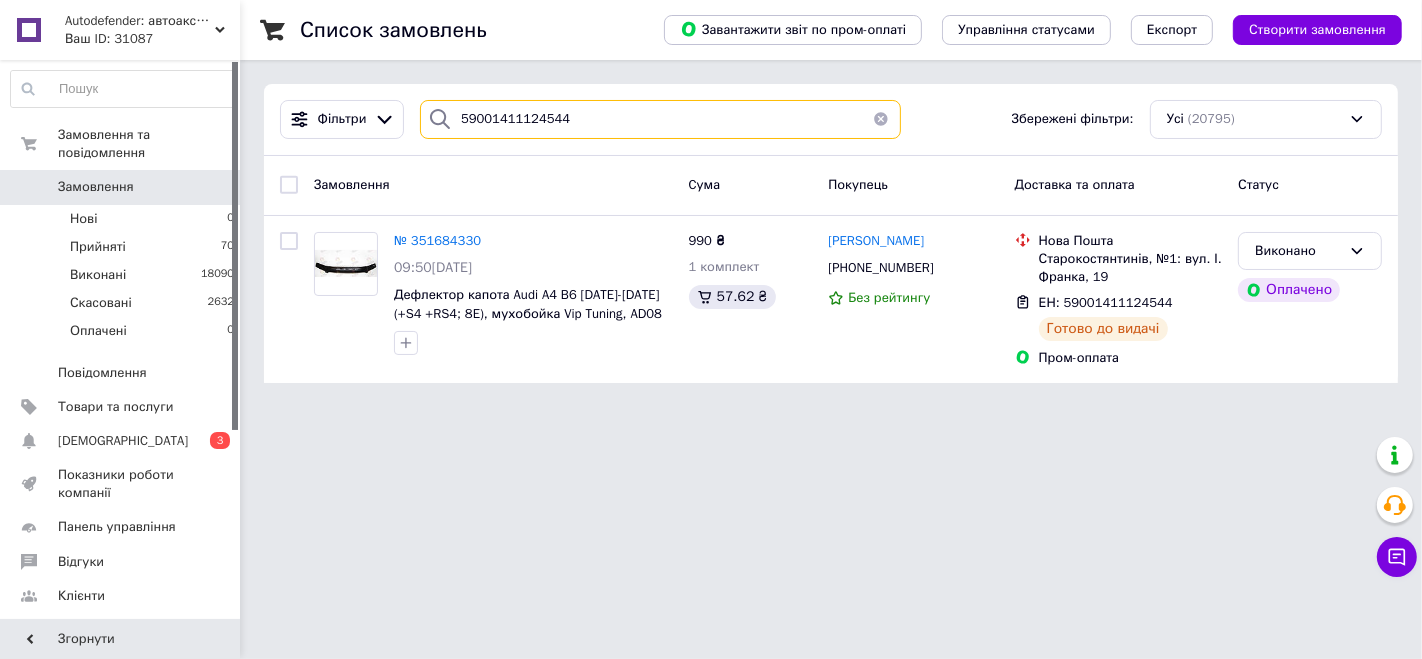 type on "59001411124544" 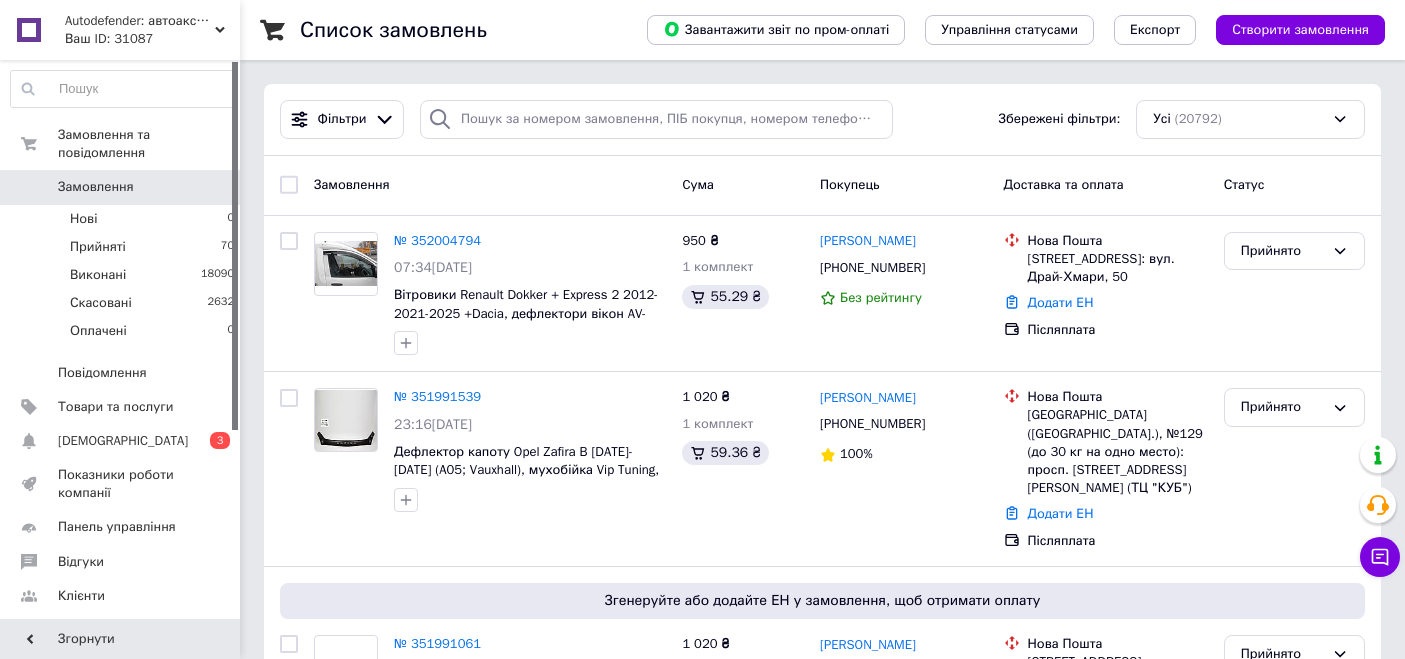 scroll, scrollTop: 0, scrollLeft: 0, axis: both 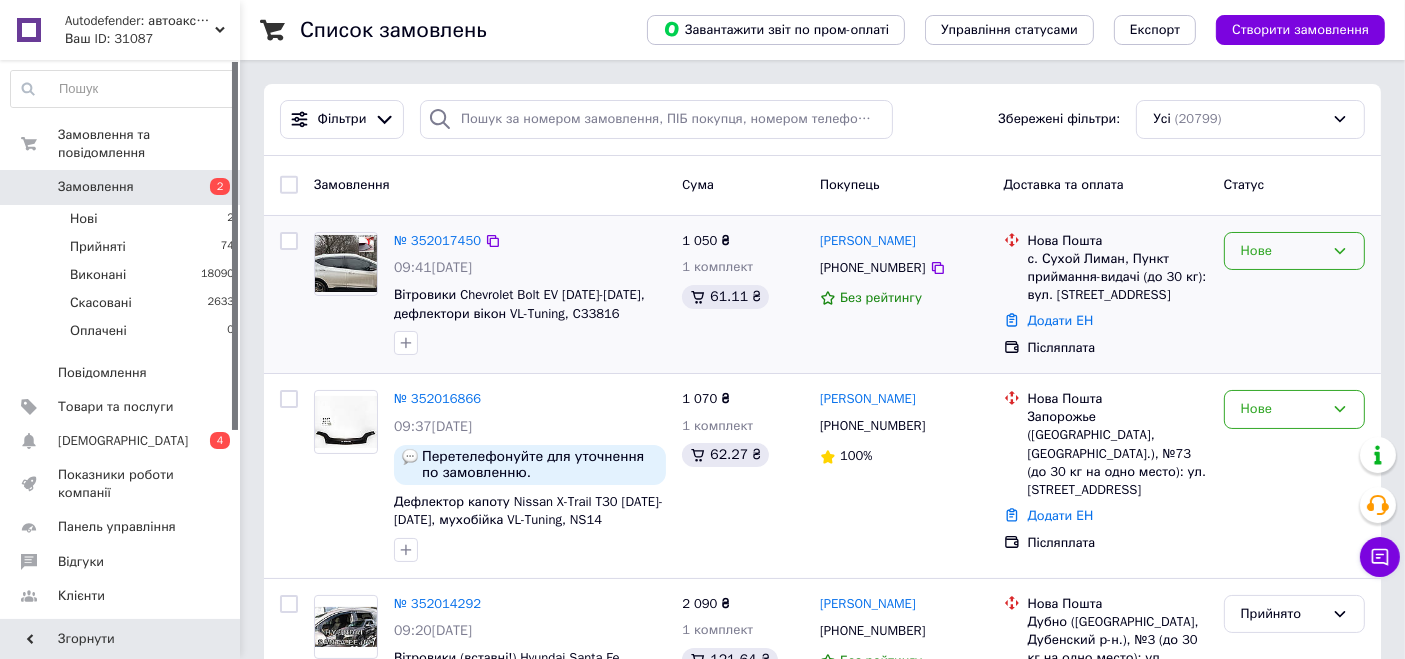 click on "Нове" at bounding box center [1282, 251] 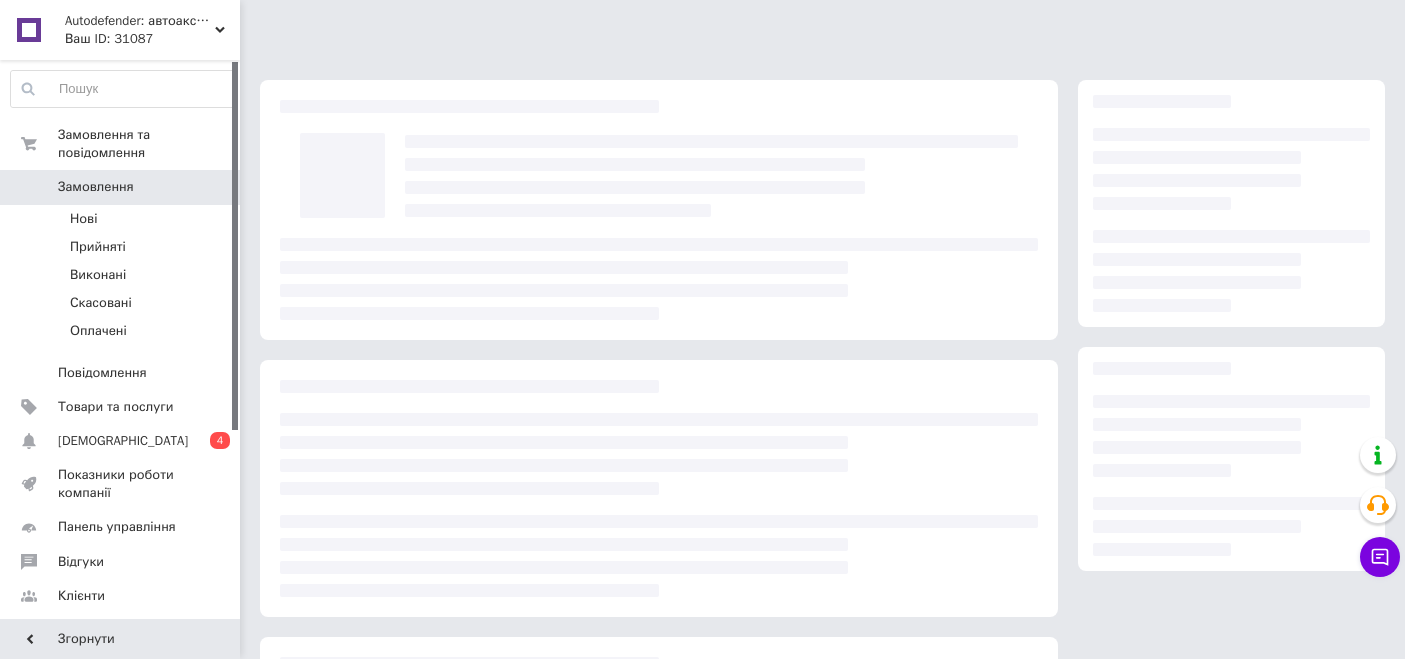 scroll, scrollTop: 0, scrollLeft: 0, axis: both 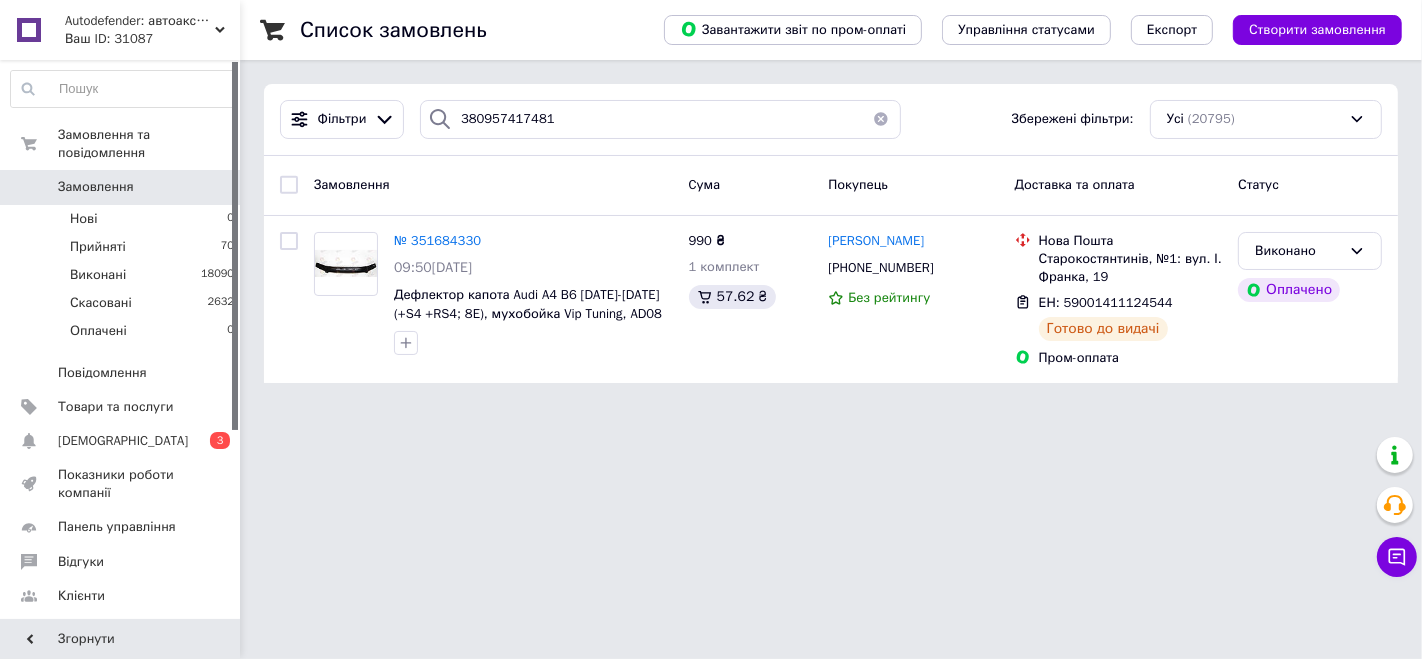 type on "380957417481" 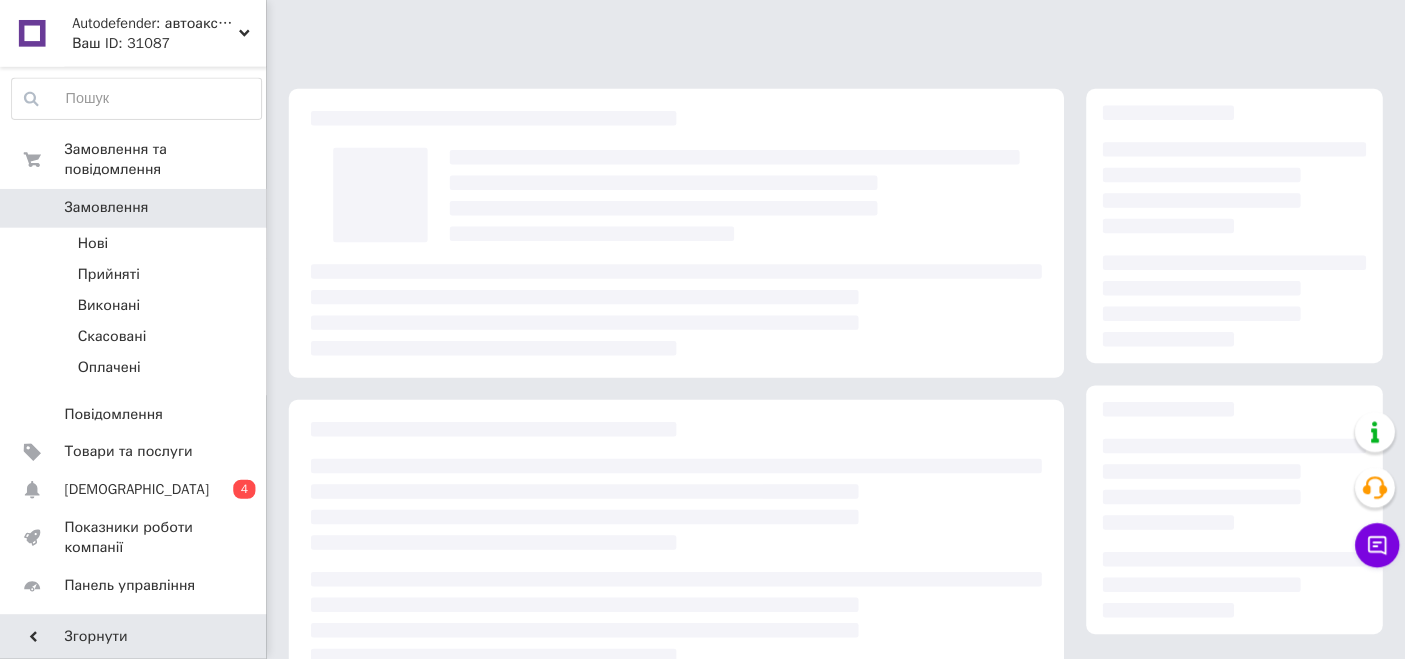 scroll, scrollTop: 0, scrollLeft: 0, axis: both 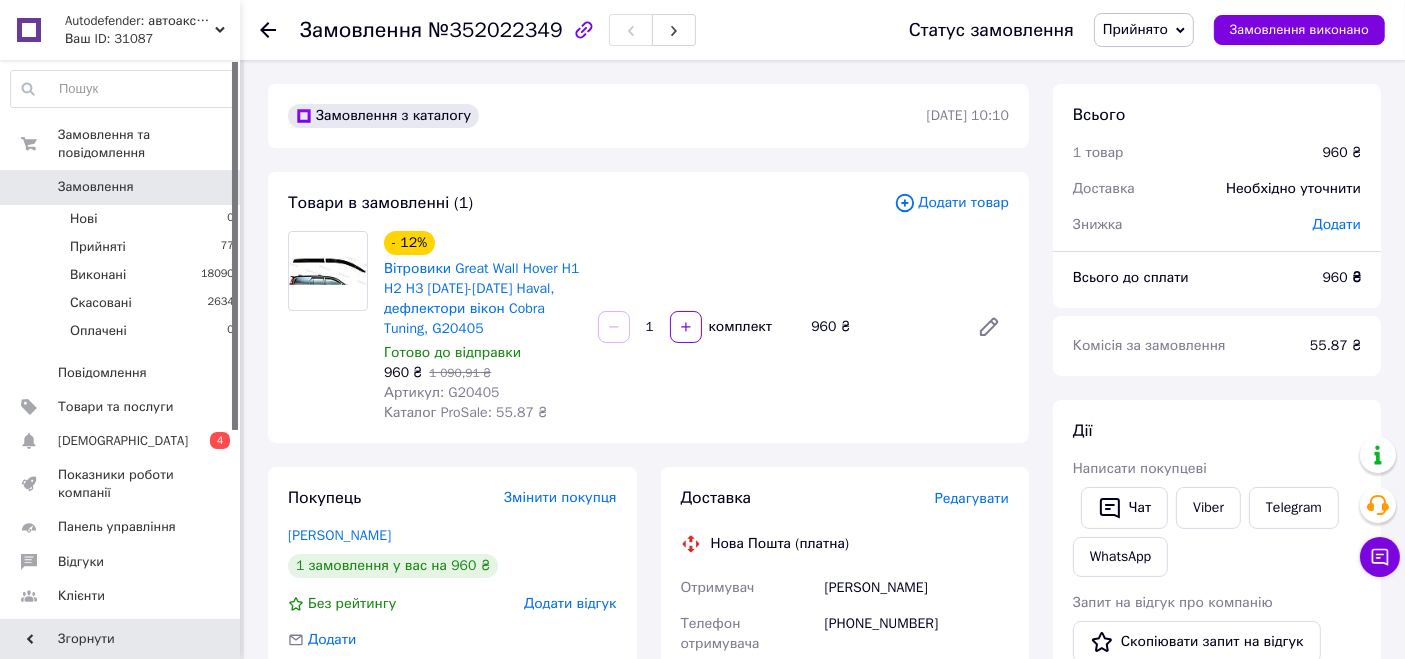 click on "Артикул: G20405" at bounding box center (442, 392) 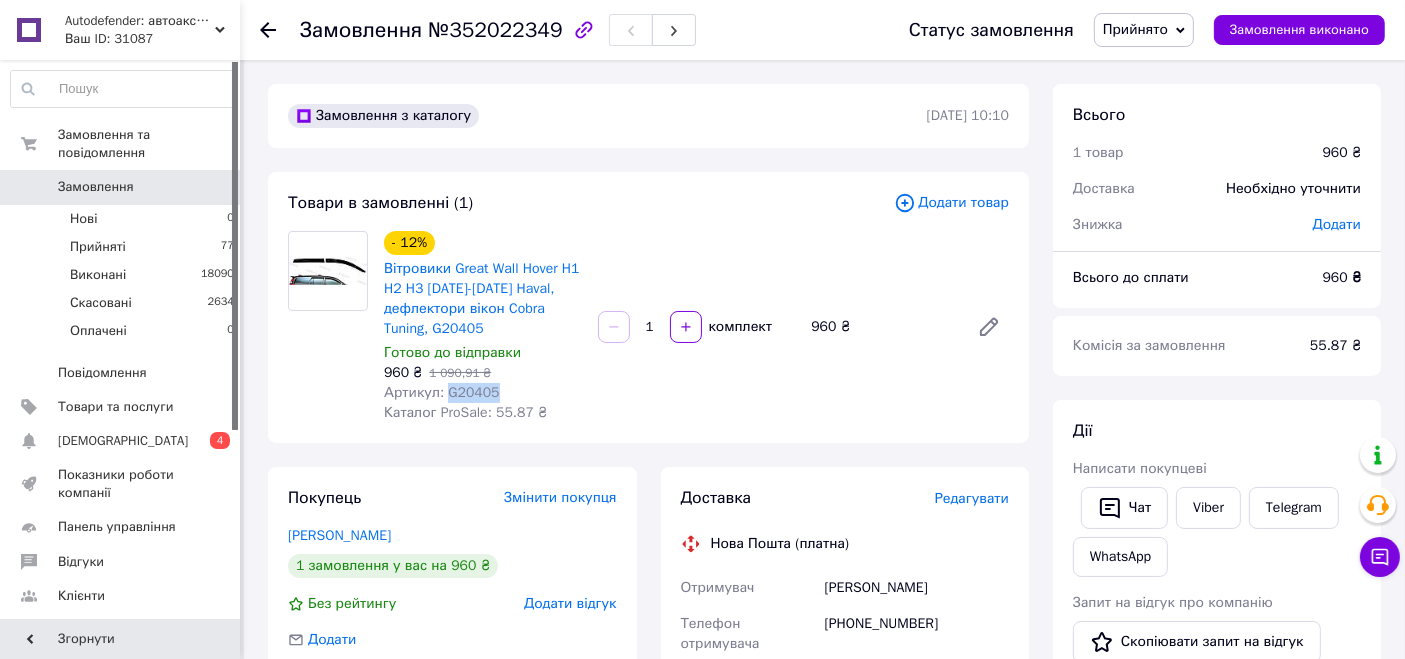 click on "Артикул: G20405" at bounding box center (442, 392) 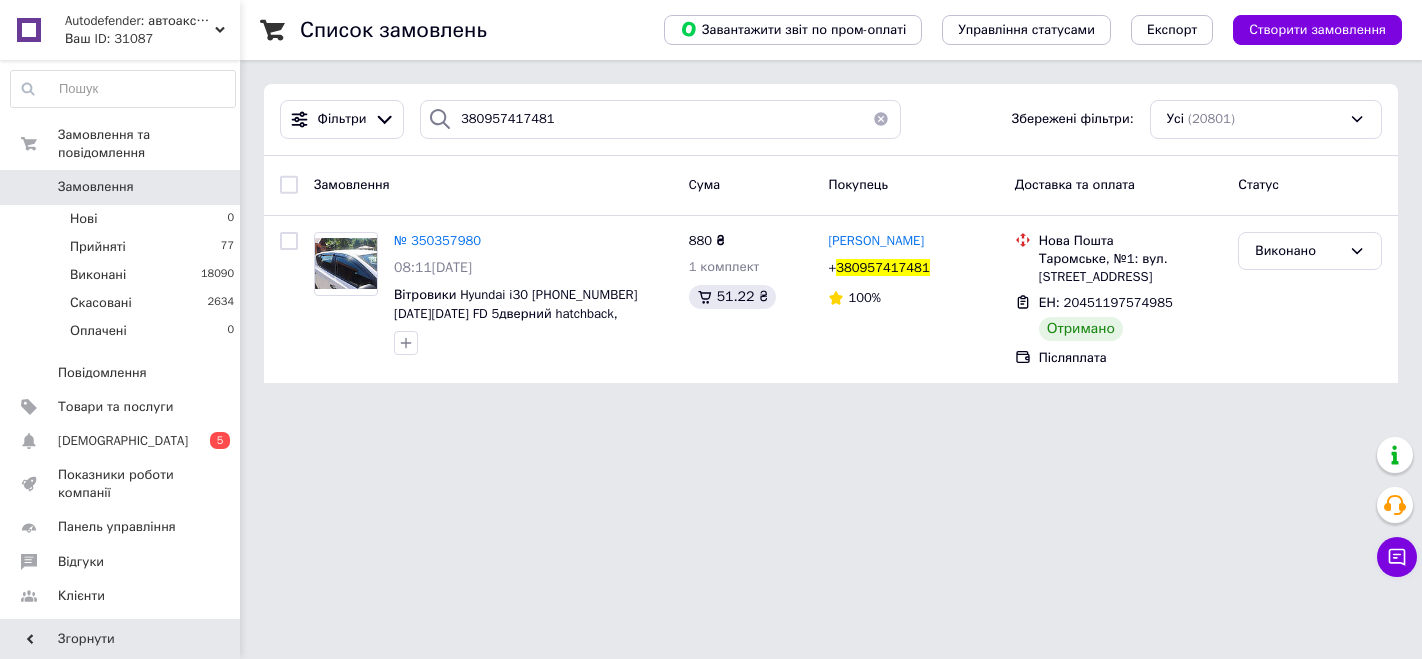 scroll, scrollTop: 0, scrollLeft: 0, axis: both 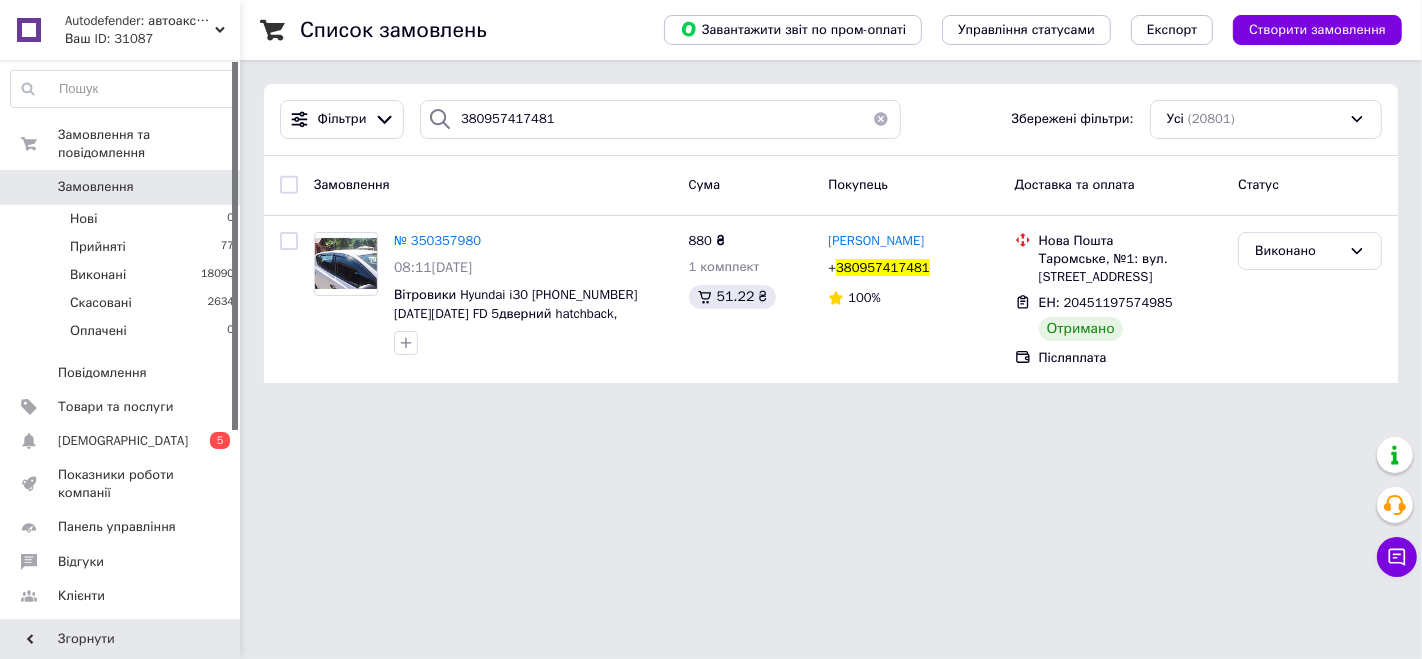 click on "Autodefender: автоаксесуари, автозапчастини Ваш ID: 31087 Сайт Autodefender: автоаксесуари, автоза... Кабінет покупця Перевірити стан системи Сторінка на порталі Довідка Вийти Замовлення та повідомлення Замовлення 0 Нові 0 Прийняті 77 Виконані 18090 Скасовані 2634 Оплачені 0 Повідомлення 0 Товари та послуги Сповіщення 0 5 Показники роботи компанії Панель управління Відгуки Клієнти Каталог ProSale Аналітика Інструменти веб-майстра та SEO Управління сайтом Гаманець компанії [PERSON_NAME] Тарифи та рахунки Prom топ Згорнути" at bounding box center (711, 203) 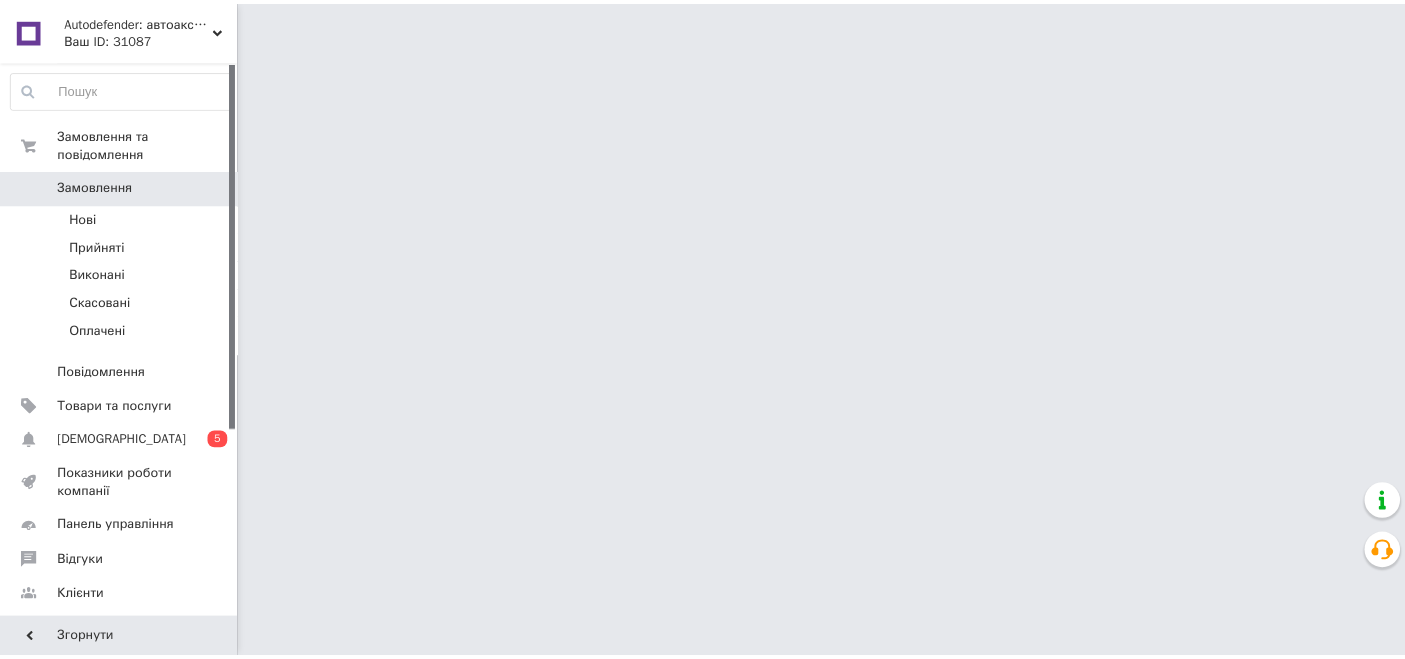 scroll, scrollTop: 0, scrollLeft: 0, axis: both 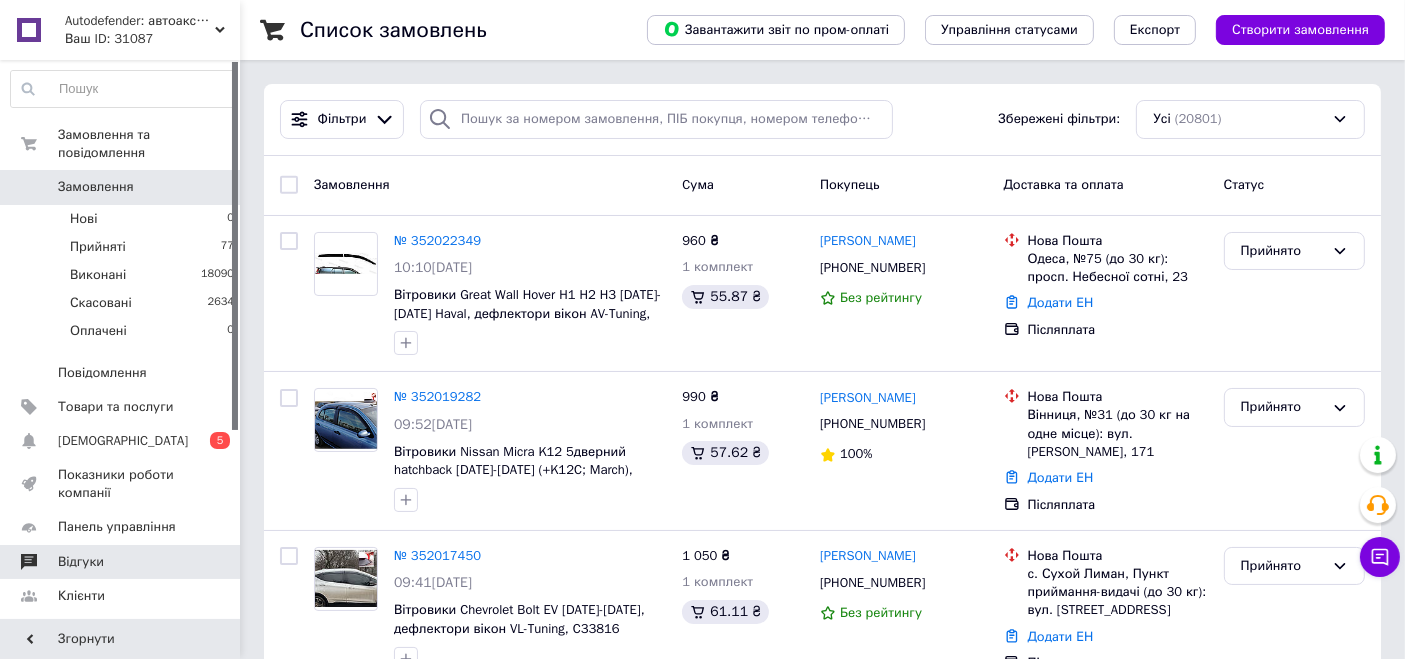 click on "Відгуки" at bounding box center (121, 562) 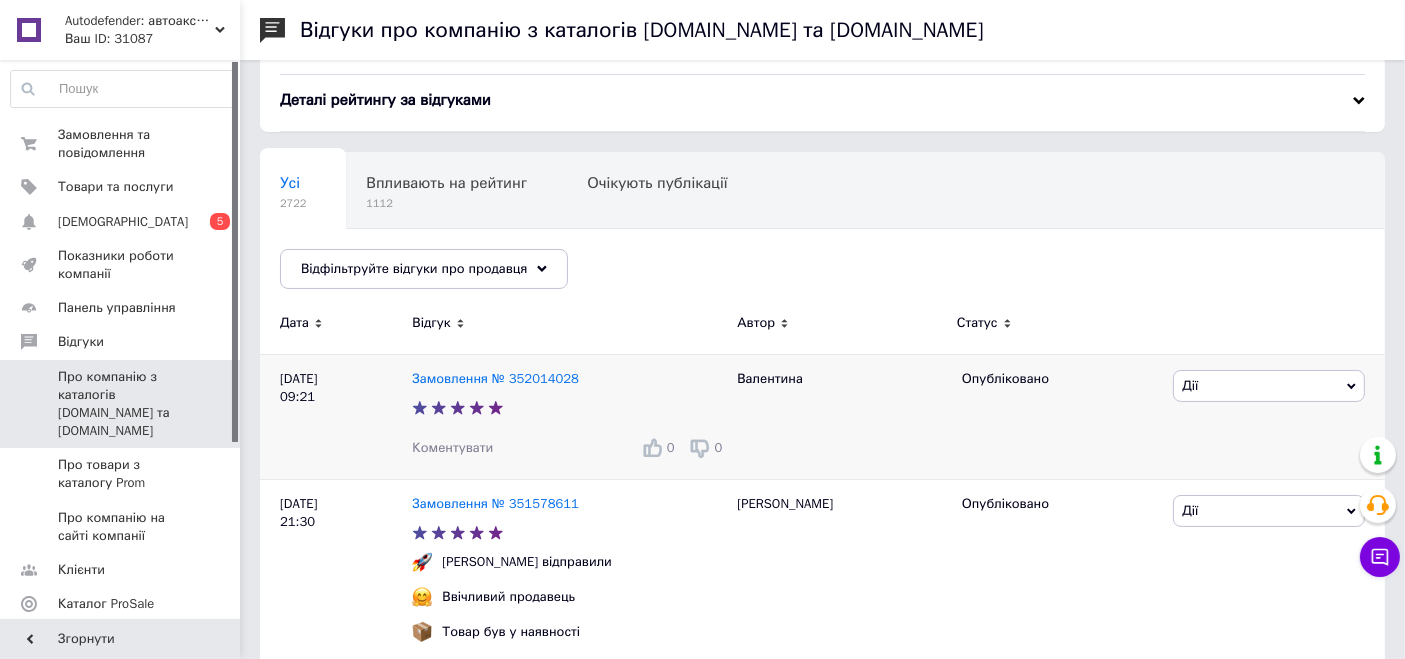 scroll, scrollTop: 111, scrollLeft: 0, axis: vertical 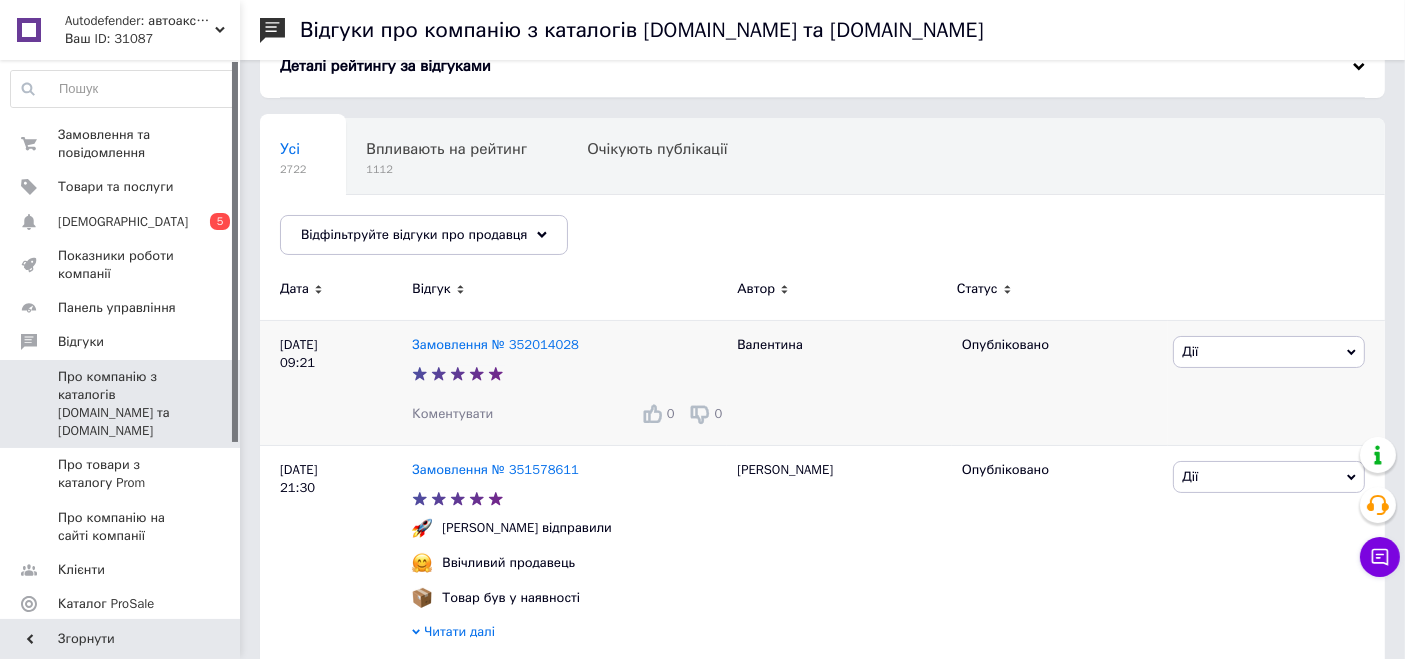 click on "Коментувати" at bounding box center (452, 413) 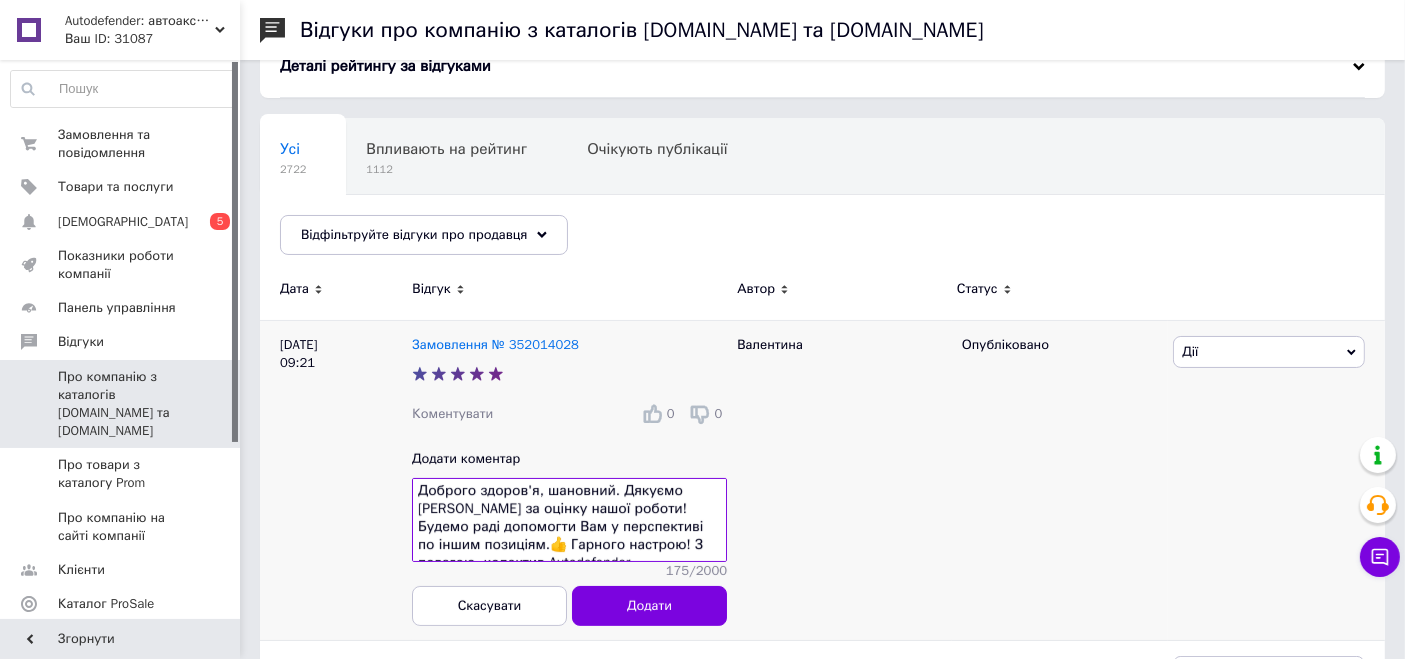 scroll, scrollTop: 0, scrollLeft: 0, axis: both 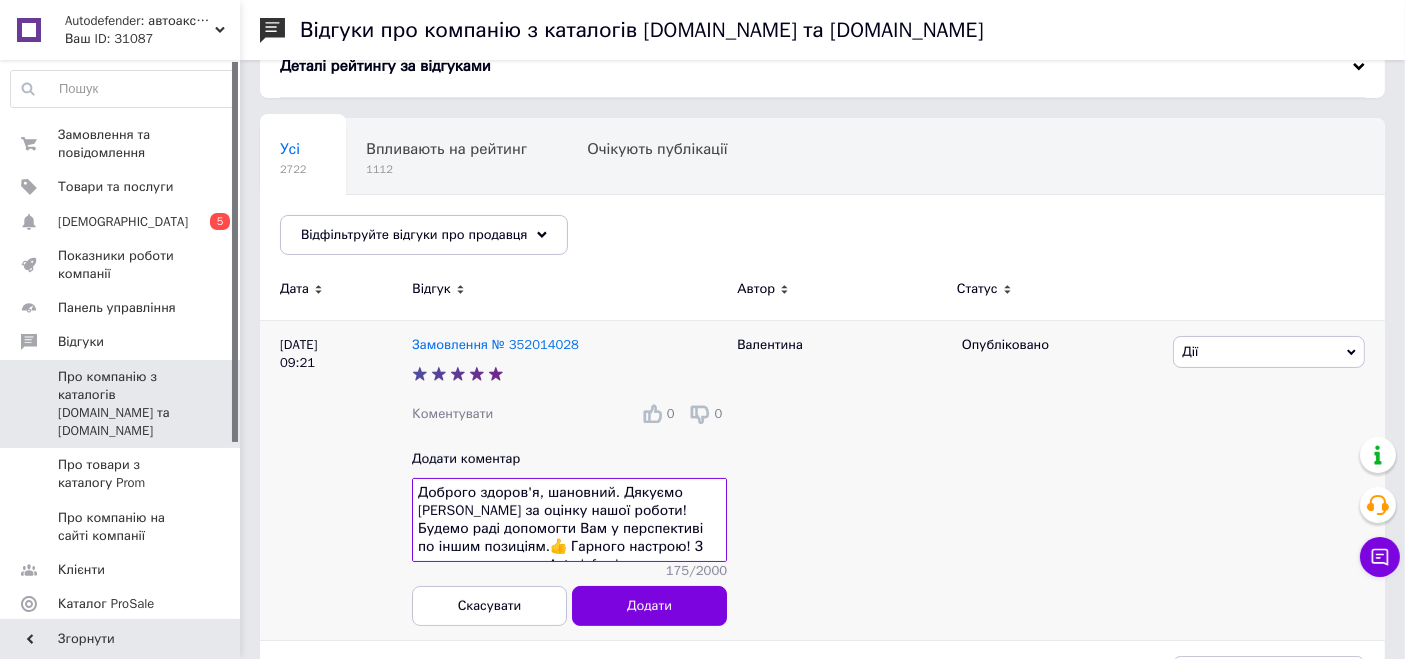 click on "Доброго здоров'я, шановний. Дякуємо Вам за оцінку нашої роботи! Будемо раді допомогти Вам у перспективі по іншим позиціям.👍 Гарного настрою! З повагою, колектив Autodefender." at bounding box center (569, 520) 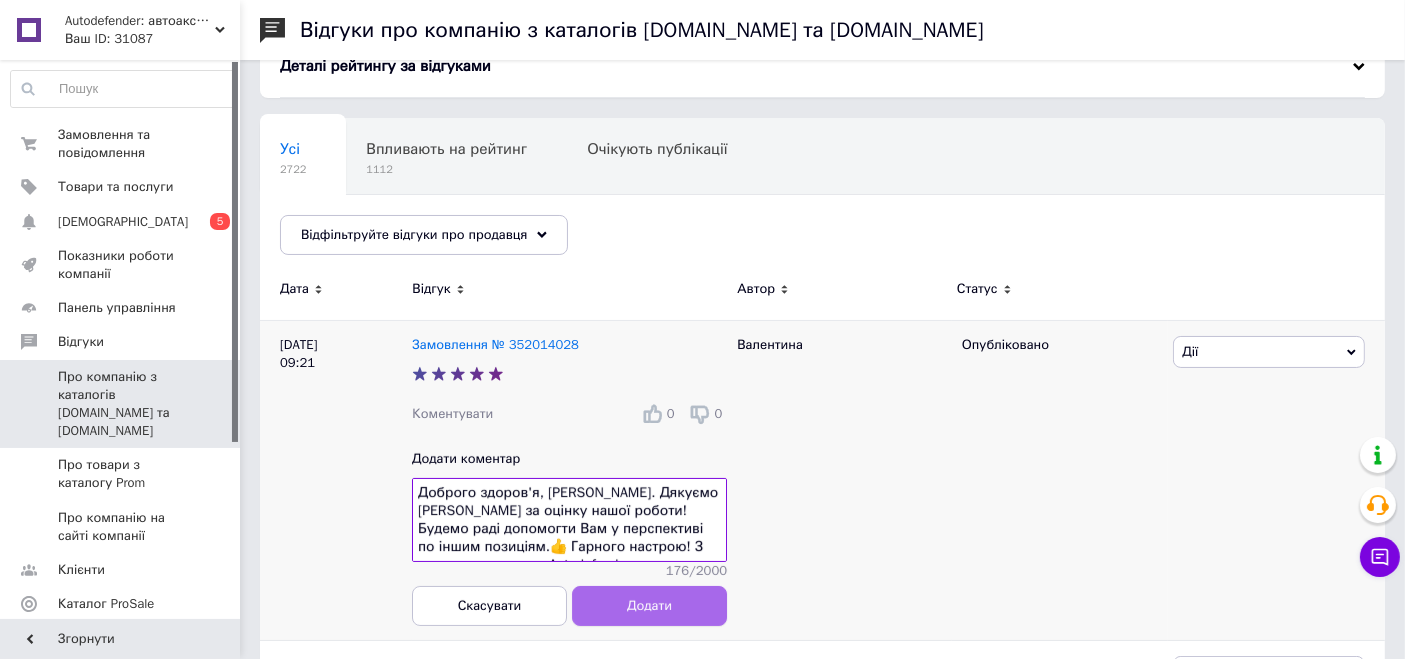 type on "Доброго здоров'я, Валентино. Дякуємо Вам за оцінку нашої роботи! Будемо раді допомогти Вам у перспективі по іншим позиціям.👍 Гарного настрою! З повагою, колектив Autodefender." 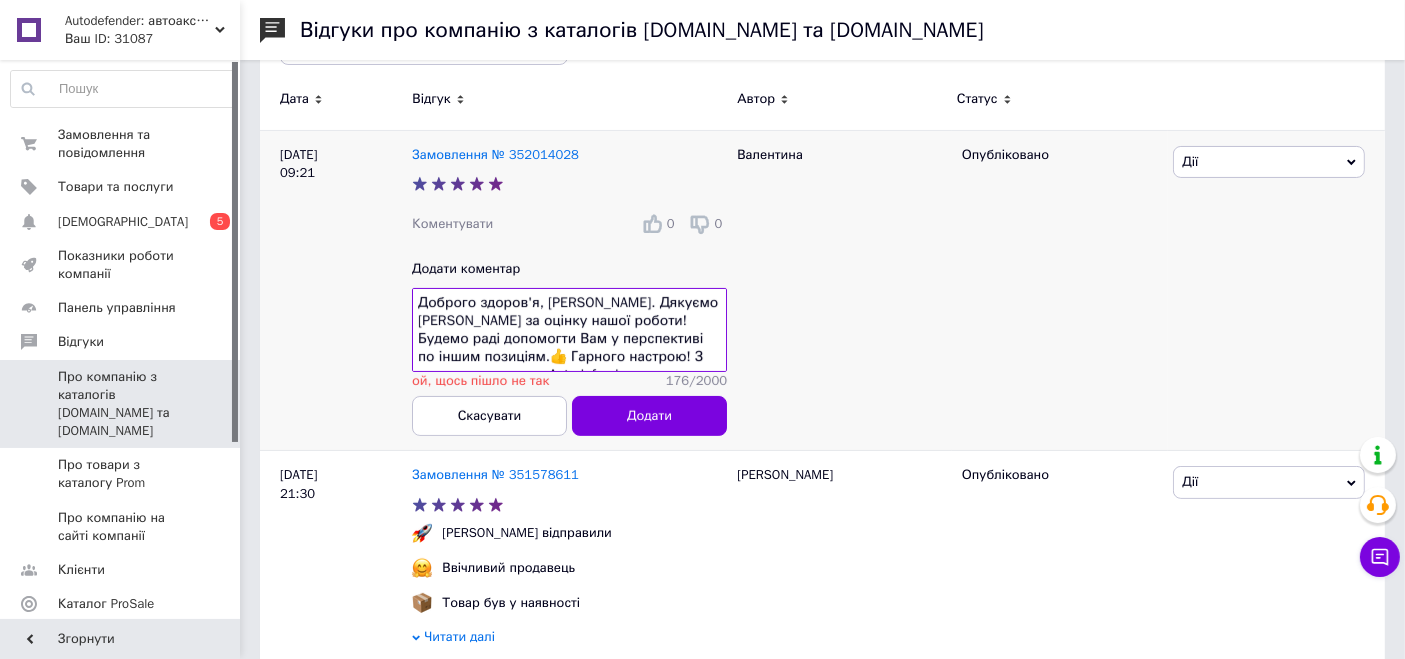 scroll, scrollTop: 333, scrollLeft: 0, axis: vertical 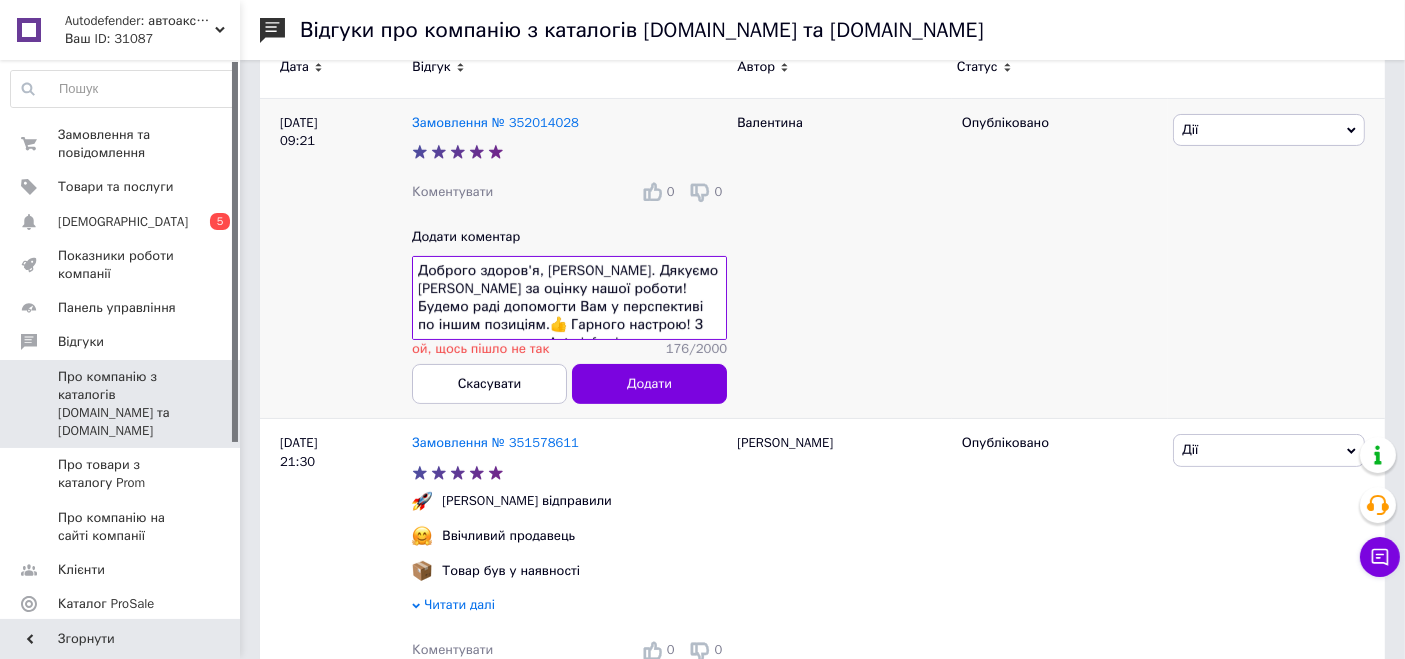 type 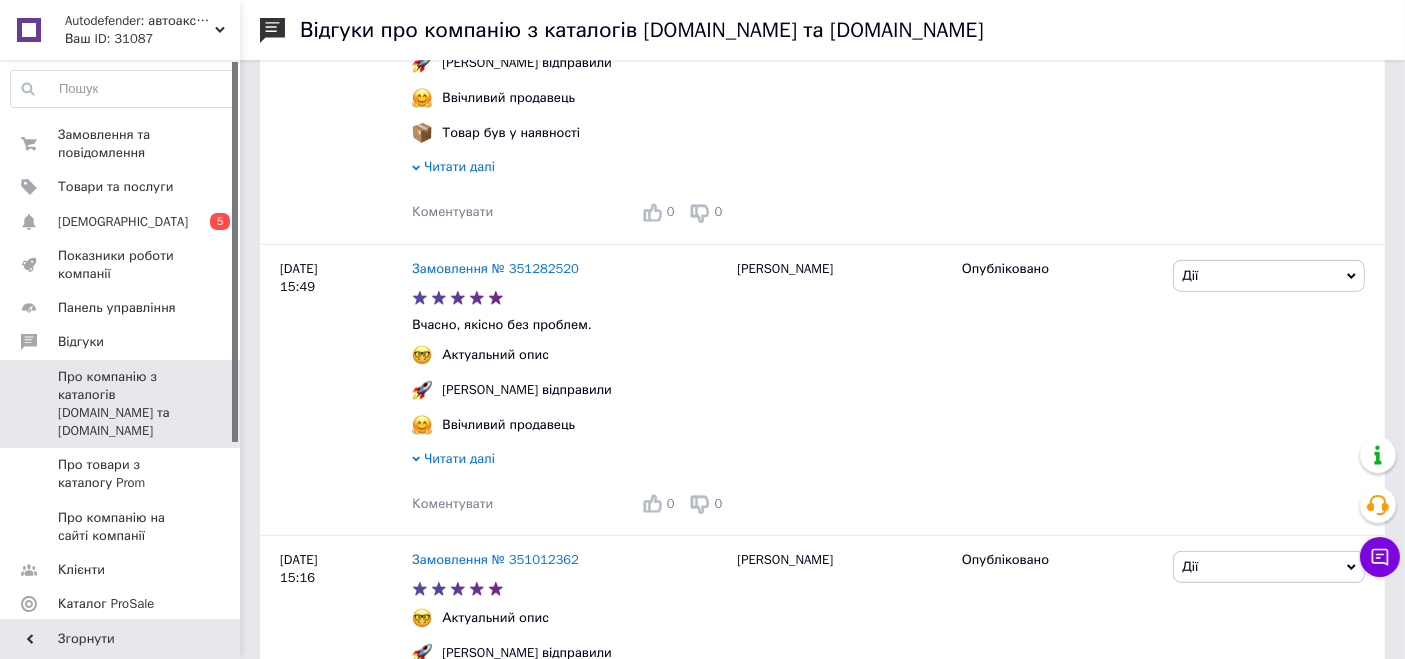 scroll, scrollTop: 793, scrollLeft: 0, axis: vertical 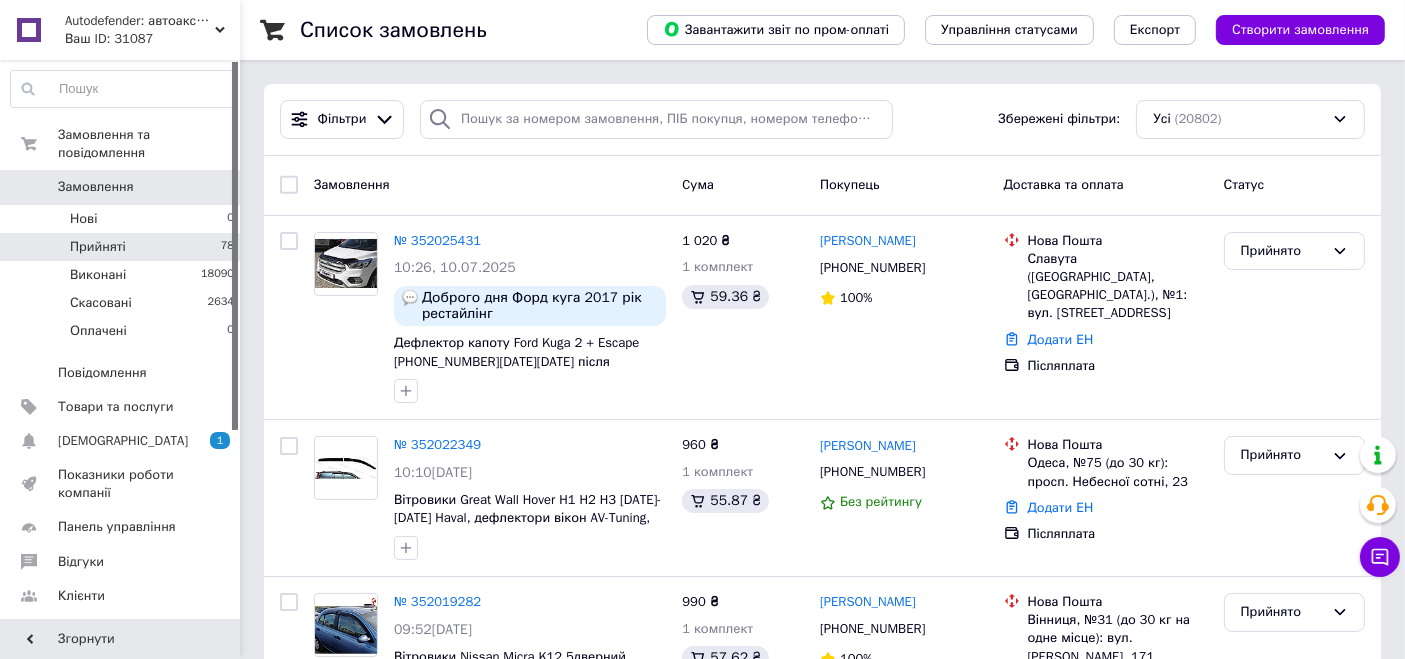 click on "Прийняті 78" at bounding box center (123, 247) 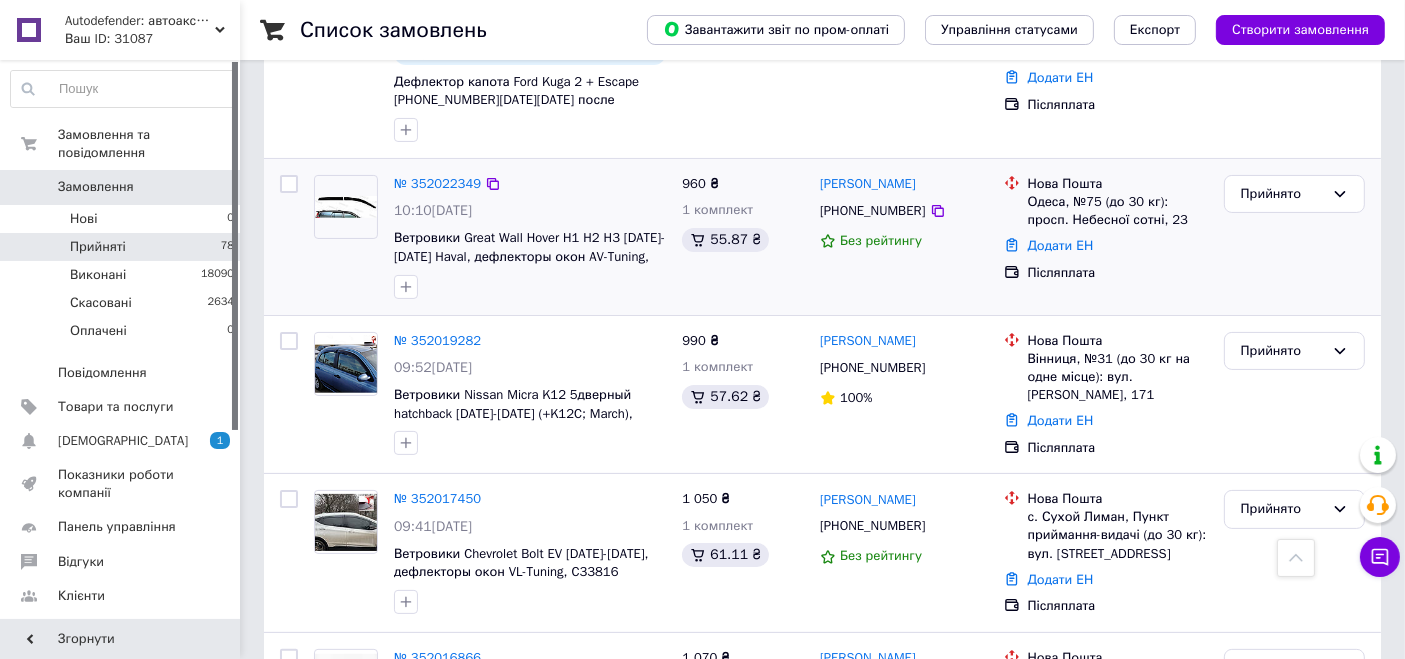 scroll, scrollTop: 866, scrollLeft: 0, axis: vertical 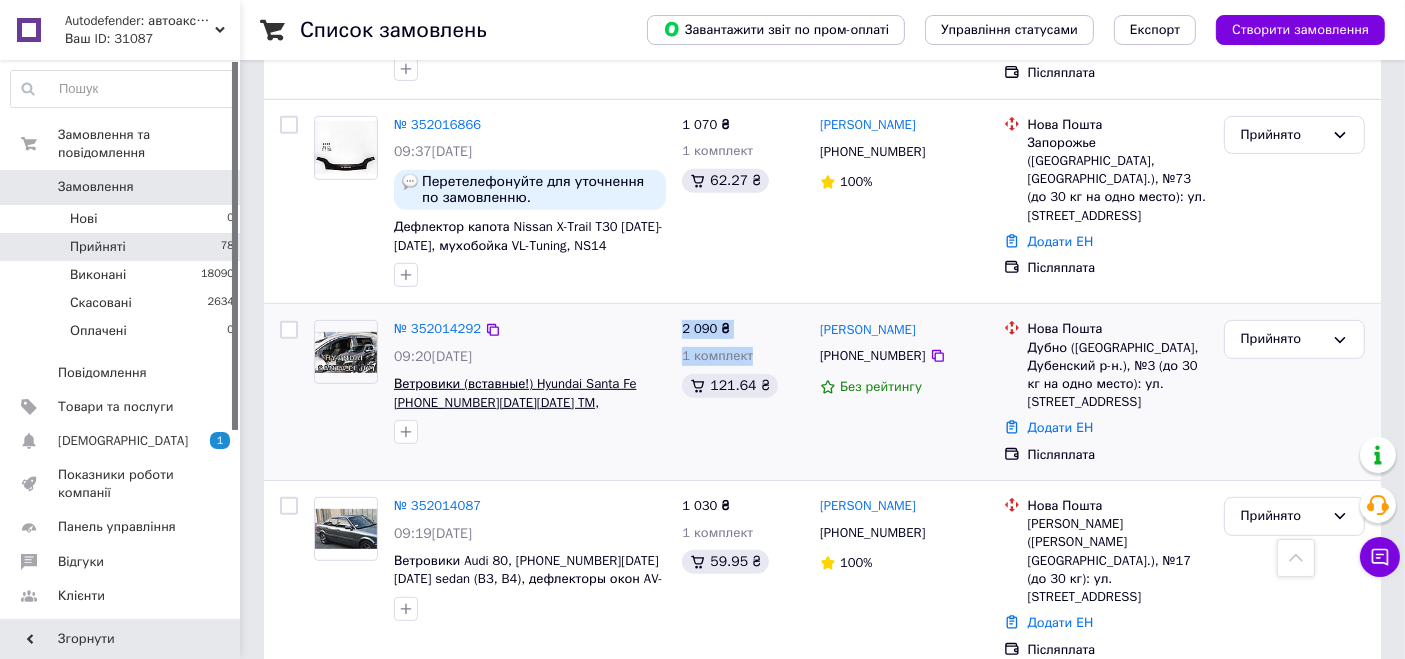 drag, startPoint x: 650, startPoint y: 402, endPoint x: 635, endPoint y: 401, distance: 15.033297 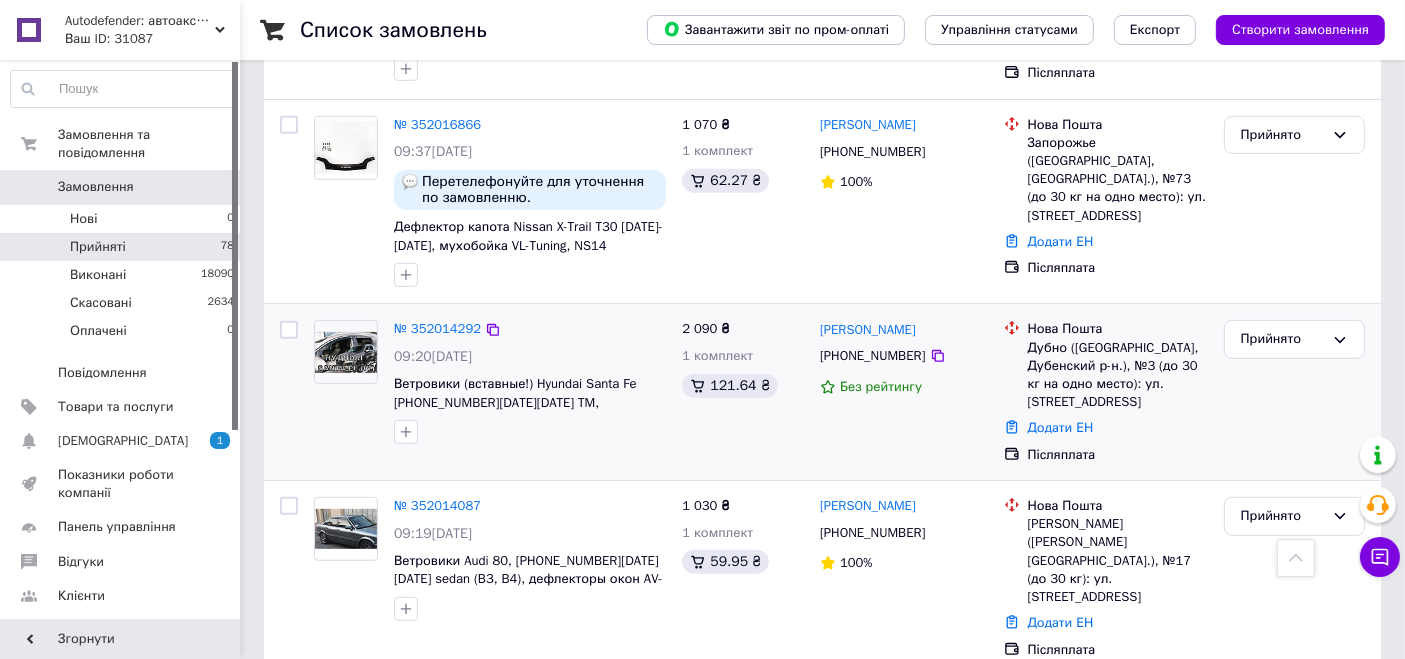 drag, startPoint x: 688, startPoint y: 441, endPoint x: 665, endPoint y: 408, distance: 40.22437 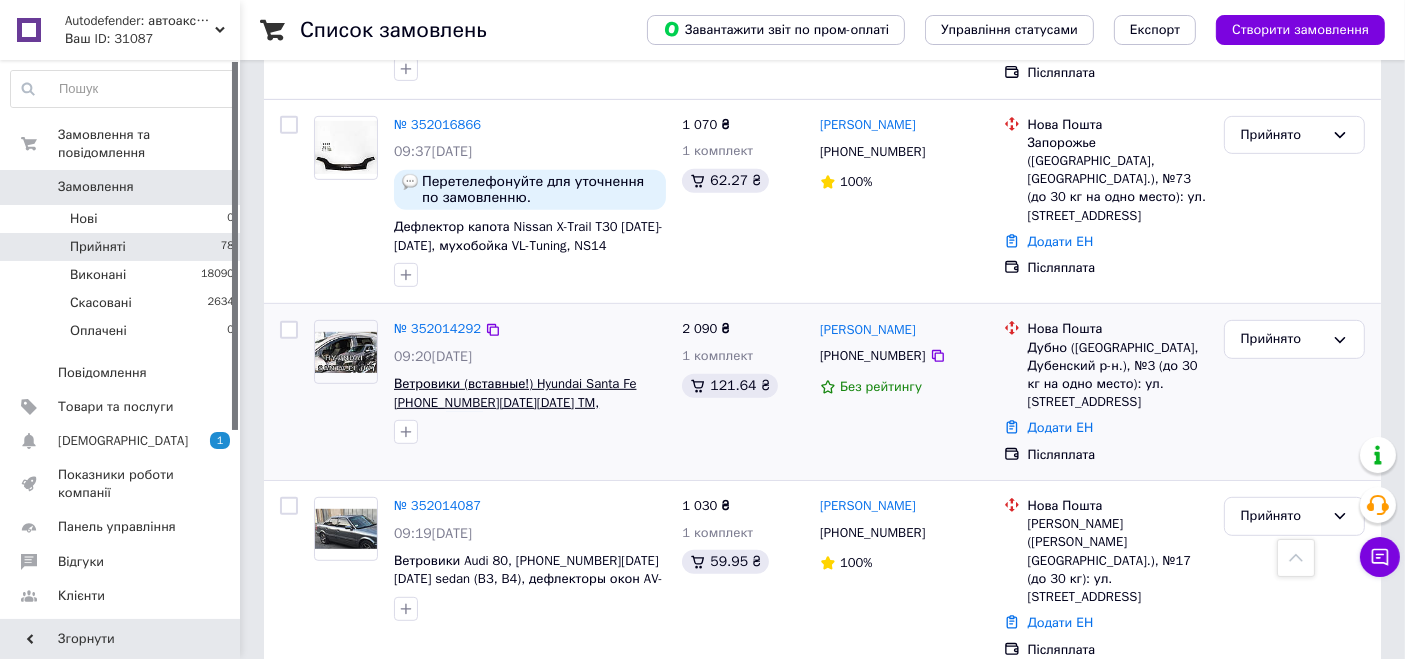 drag, startPoint x: 665, startPoint y: 406, endPoint x: 631, endPoint y: 402, distance: 34.234486 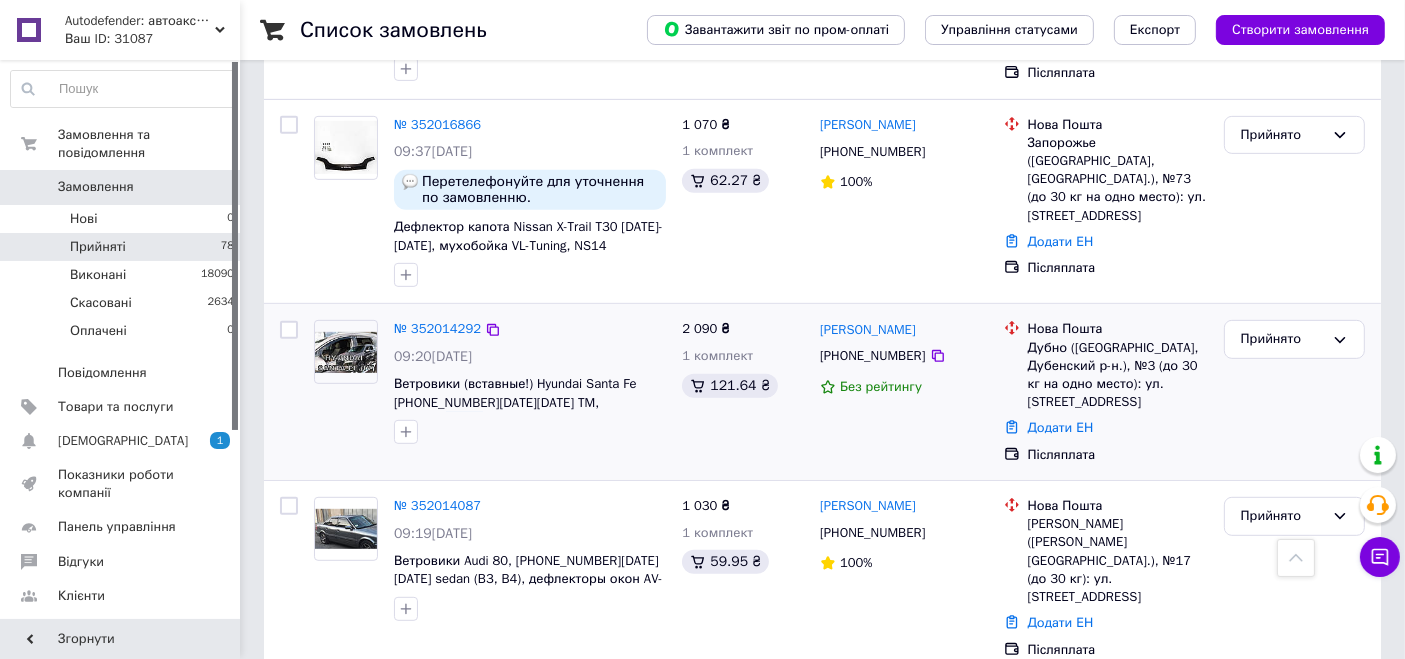 copy on "17295" 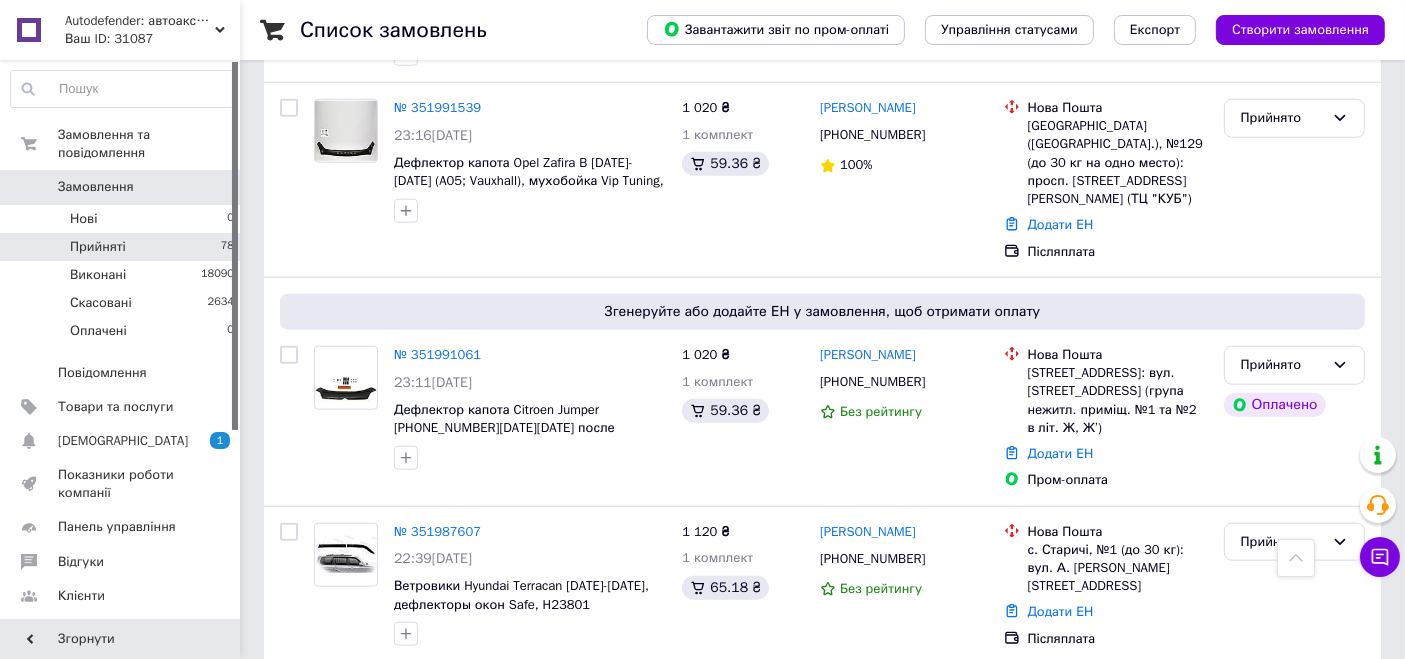 scroll, scrollTop: 2702, scrollLeft: 0, axis: vertical 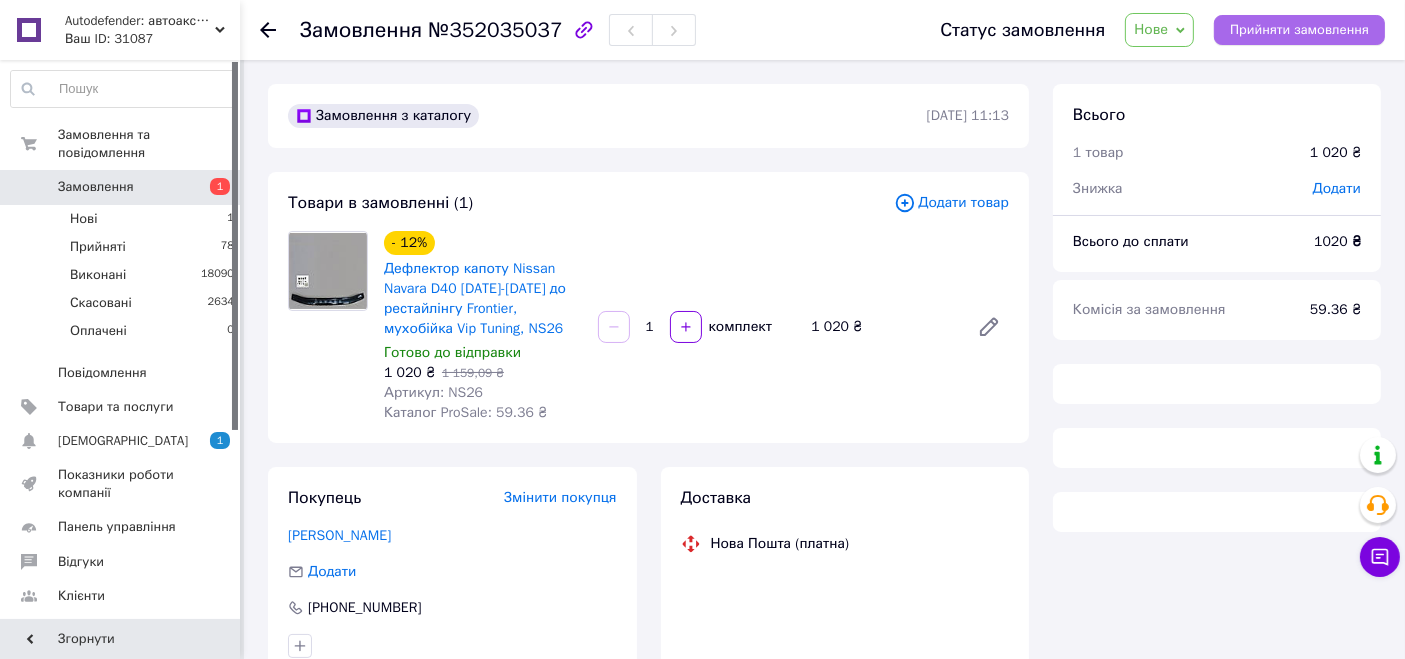 click on "Прийняти замовлення" at bounding box center (1299, 30) 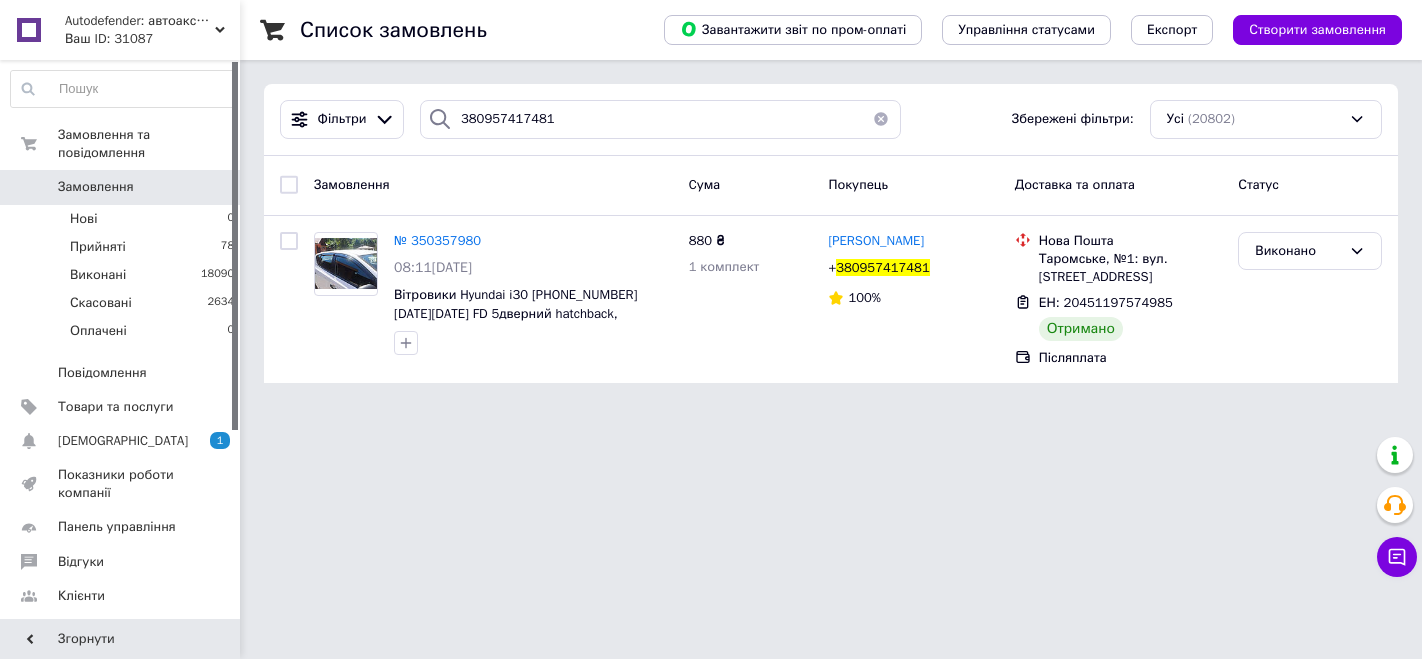 scroll, scrollTop: 0, scrollLeft: 0, axis: both 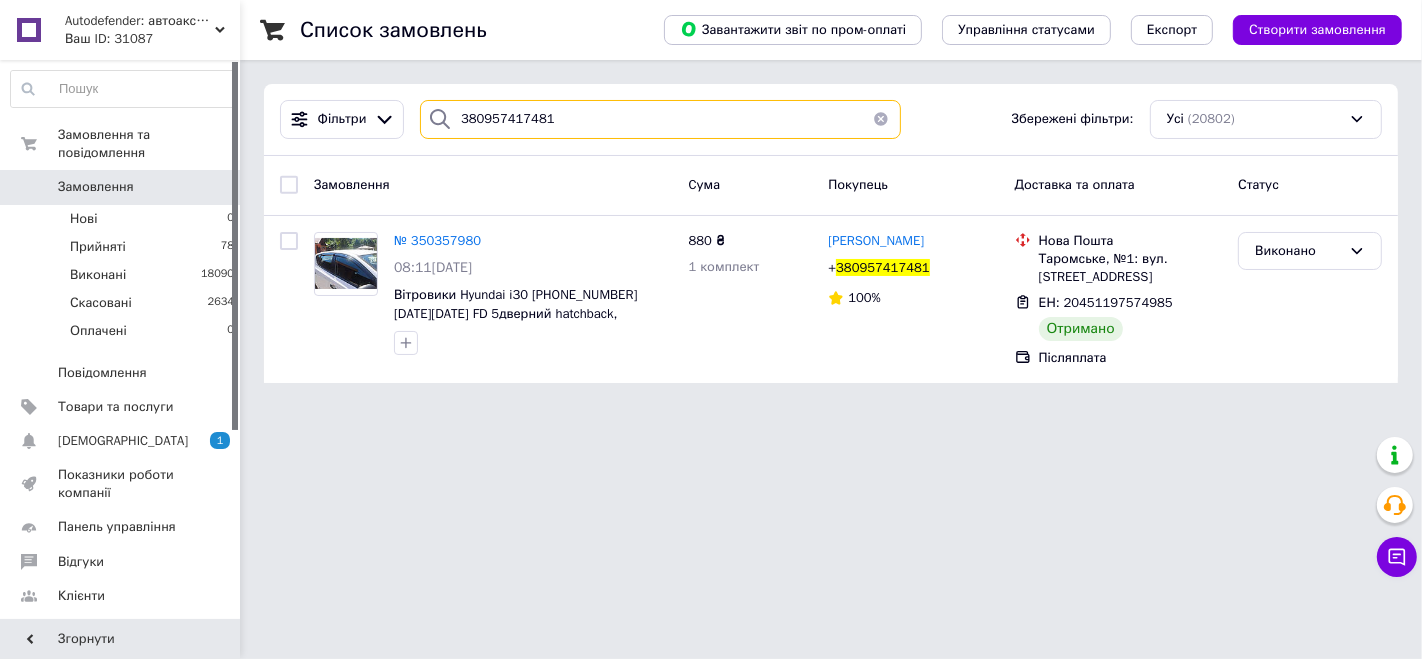 click on "380957417481" at bounding box center (660, 119) 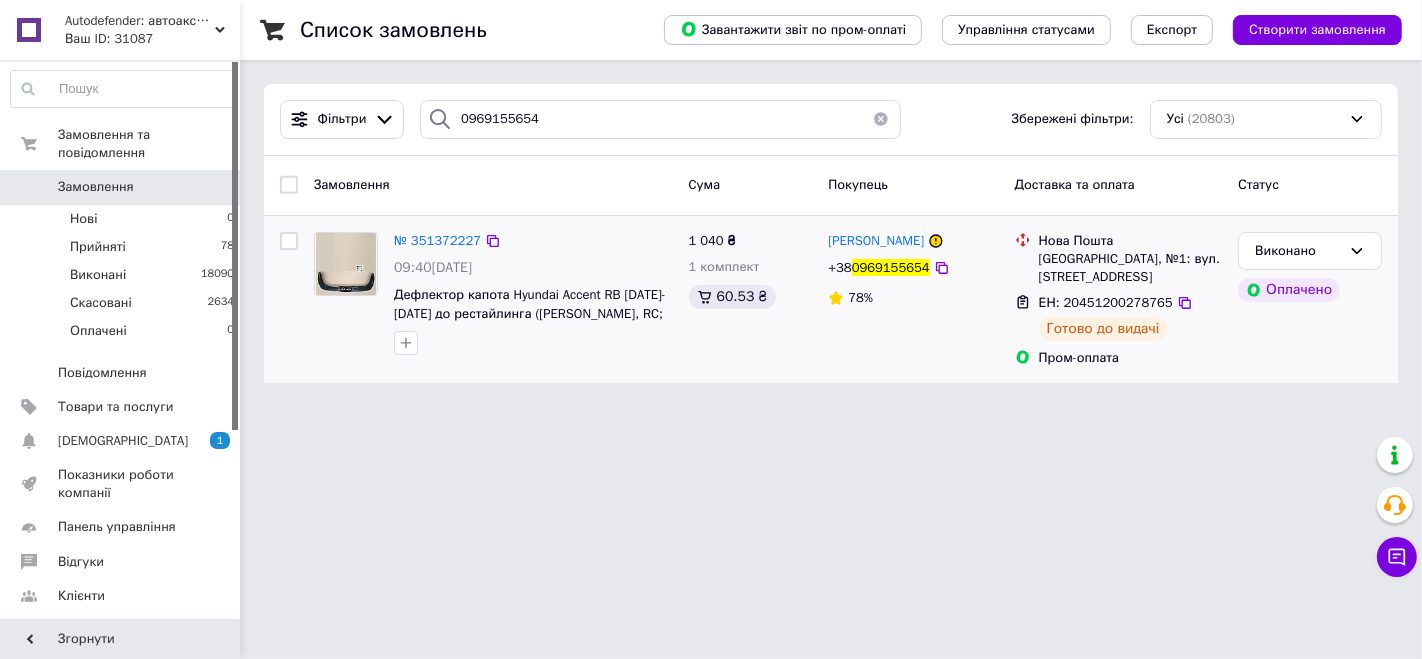 click on "Готово до видачі" at bounding box center [1103, 329] 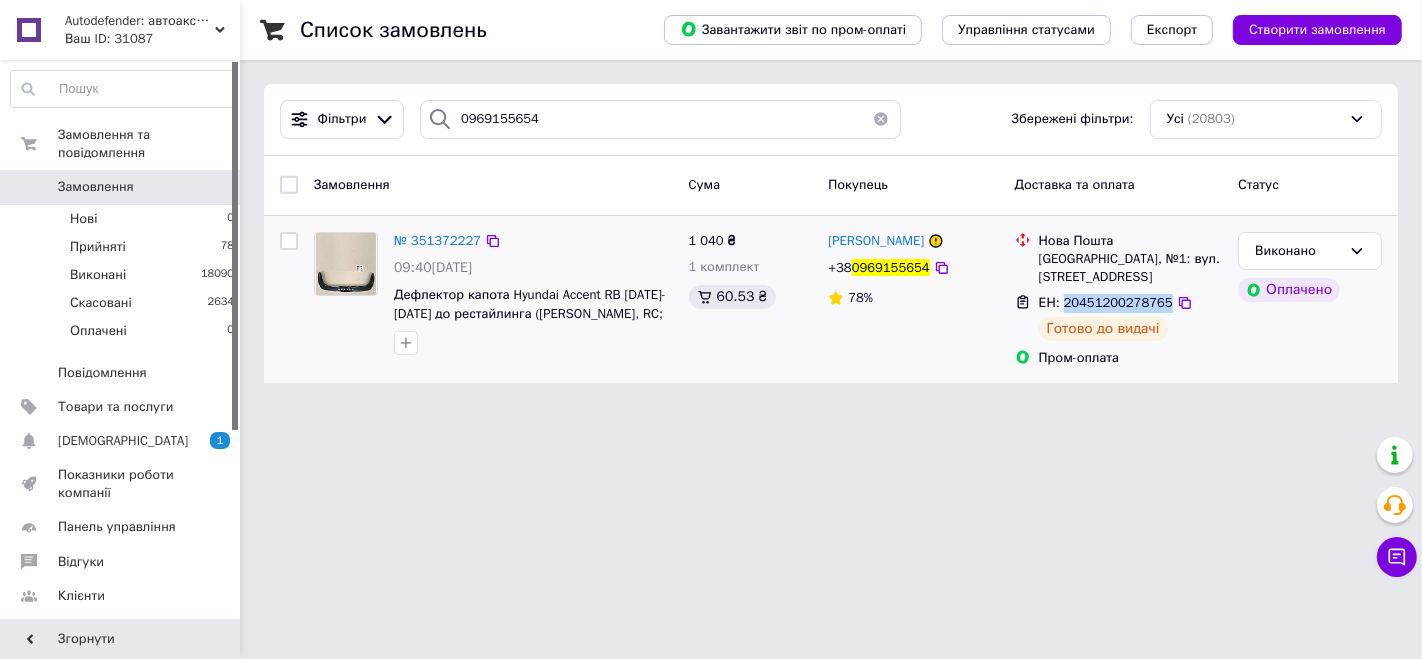 click on "ЕН: 20451200278765" at bounding box center (1106, 302) 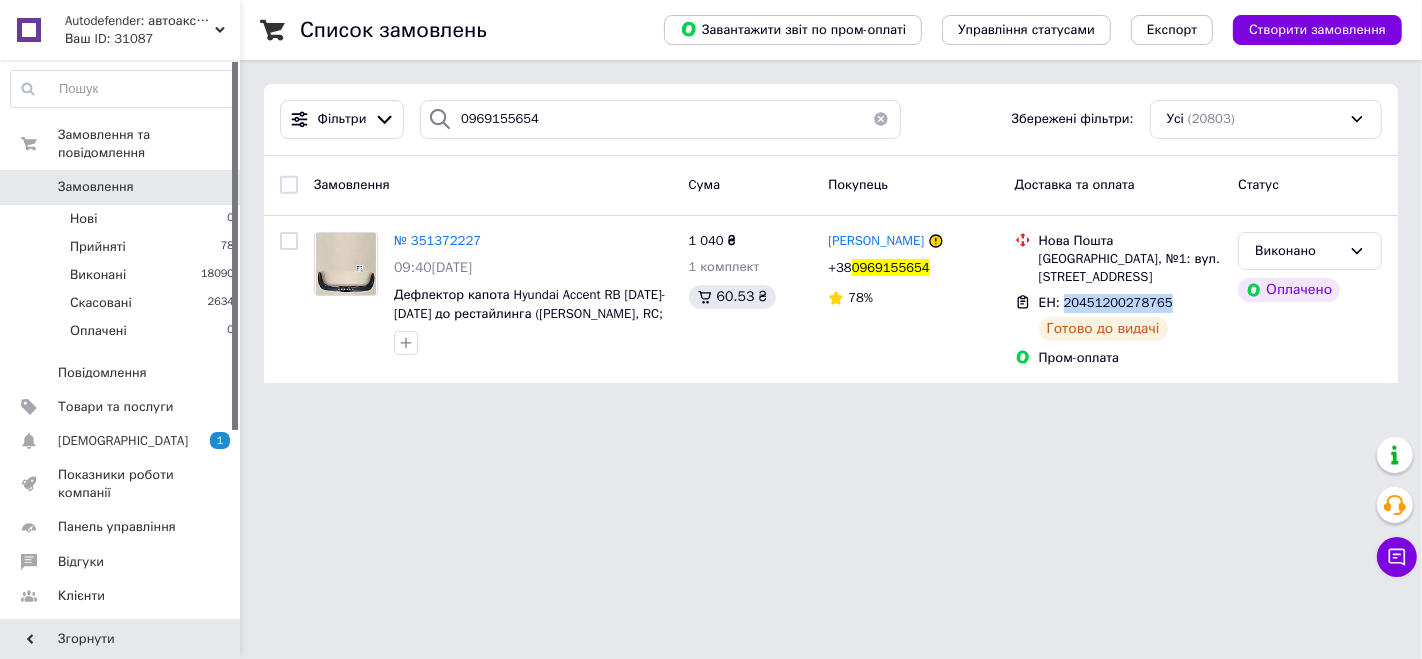 copy on "20451200278765" 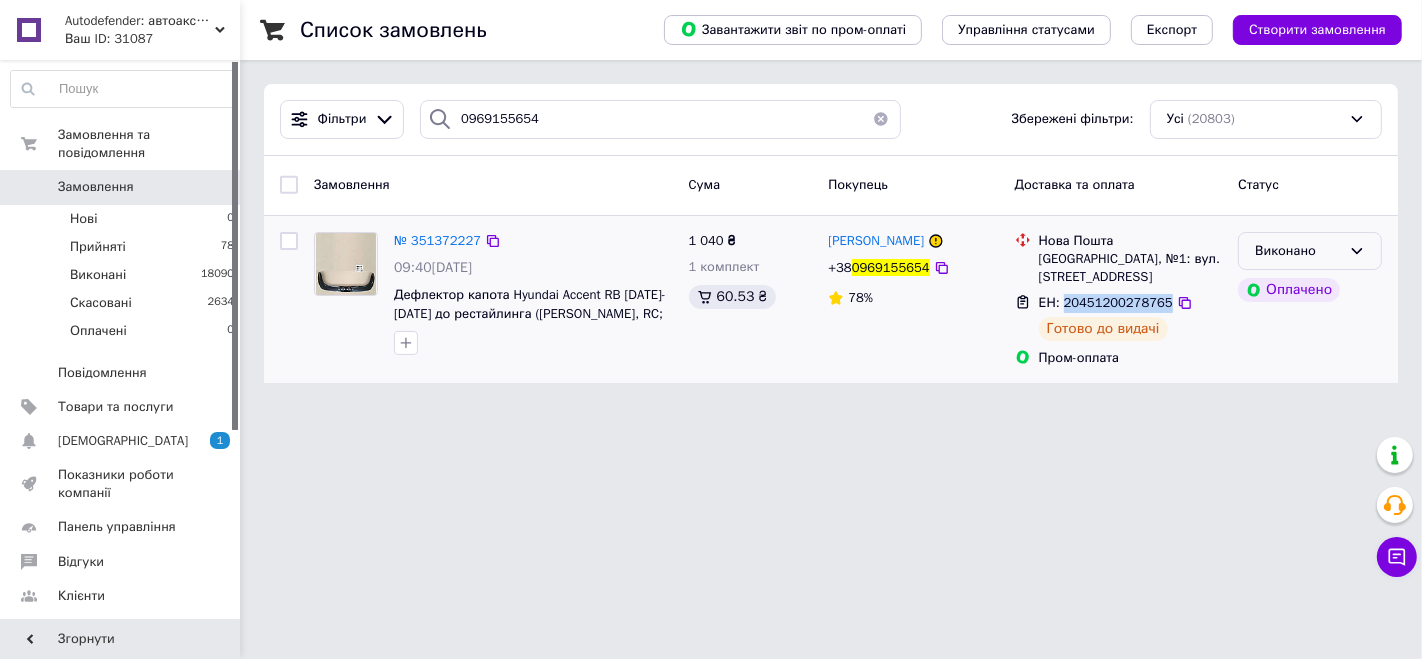 click 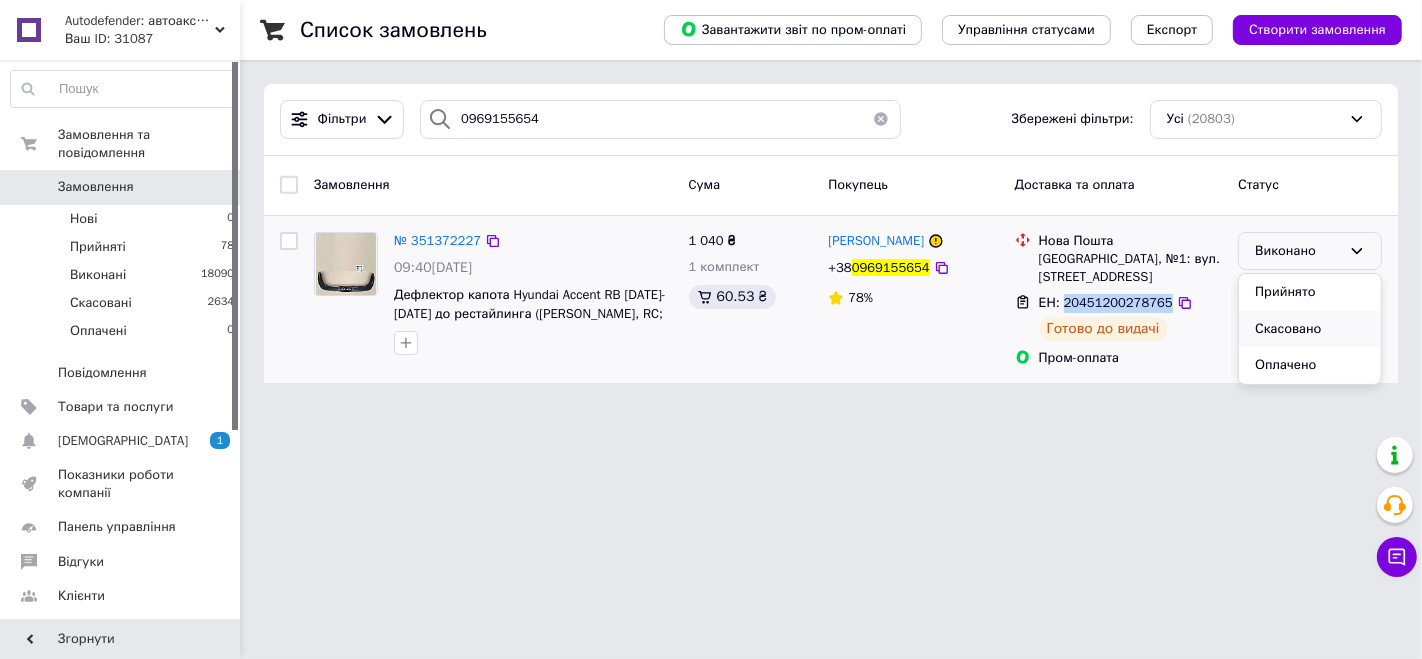 click on "Скасовано" at bounding box center [1310, 329] 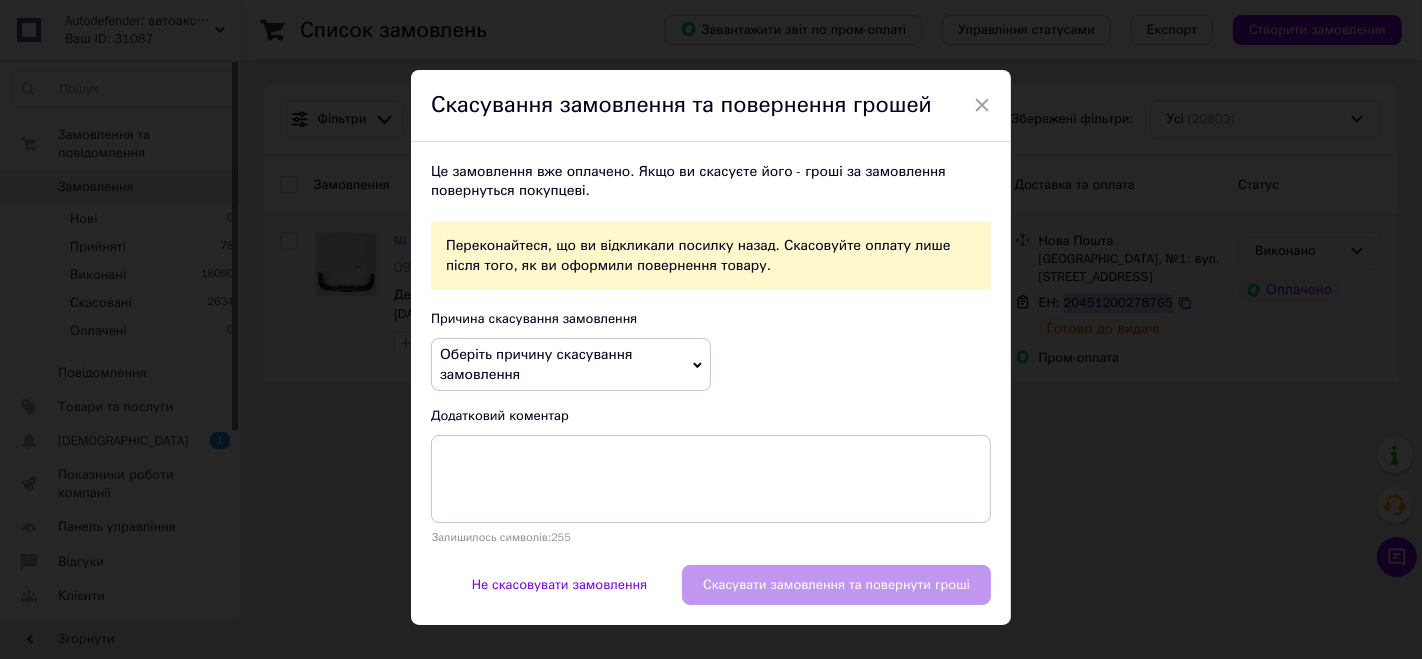 click on "Оберіть причину скасування замовлення" at bounding box center (571, 364) 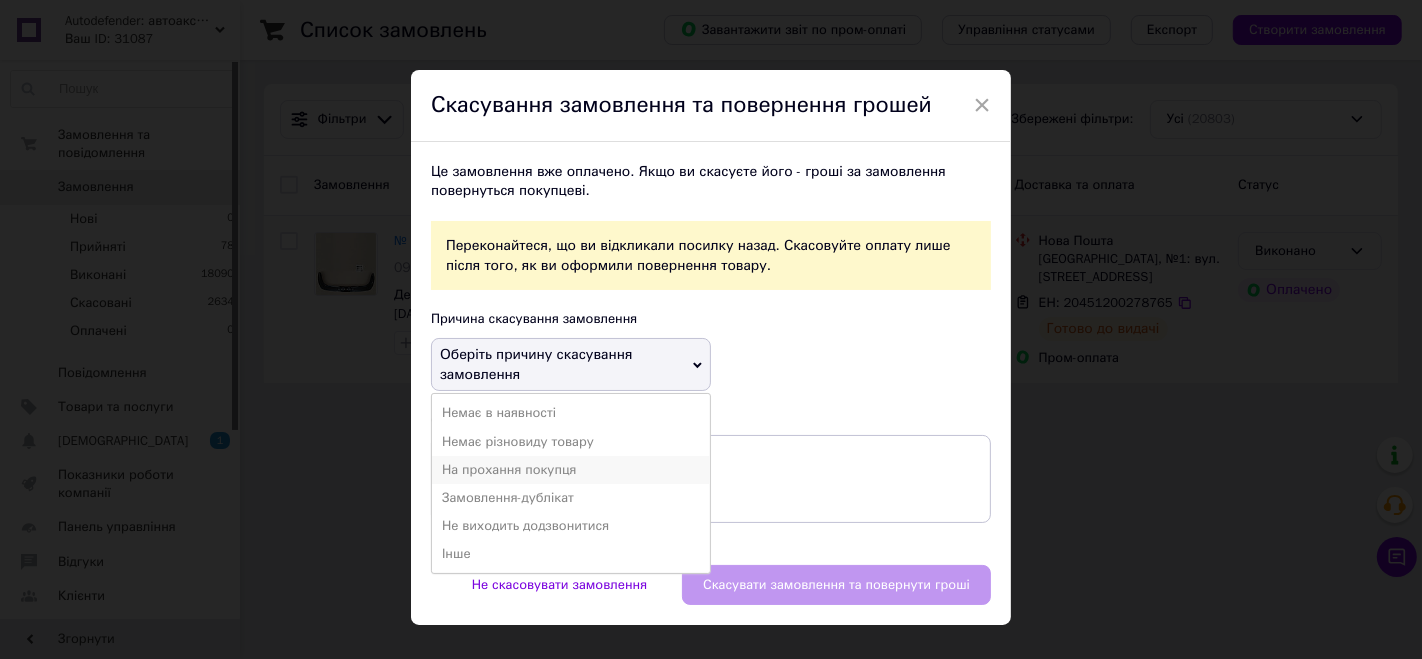 click on "На прохання покупця" at bounding box center [571, 470] 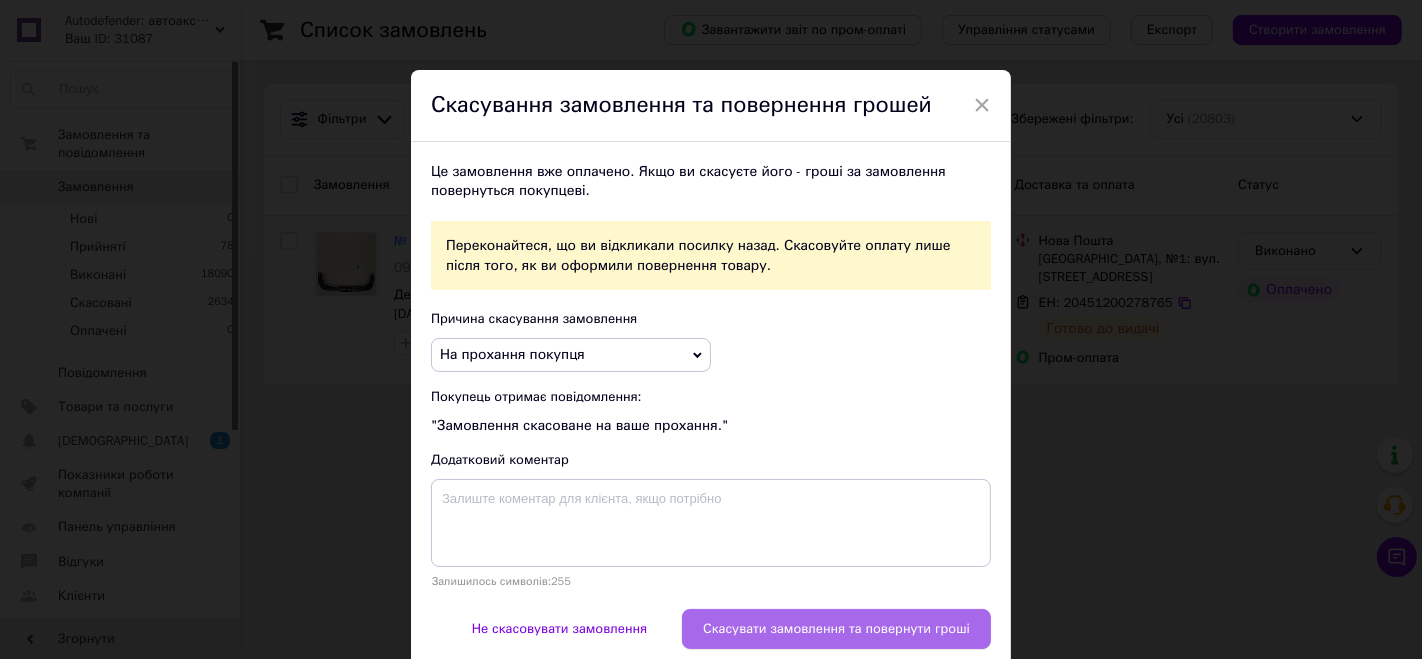 click on "Скасувати замовлення та повернути гроші" at bounding box center [836, 629] 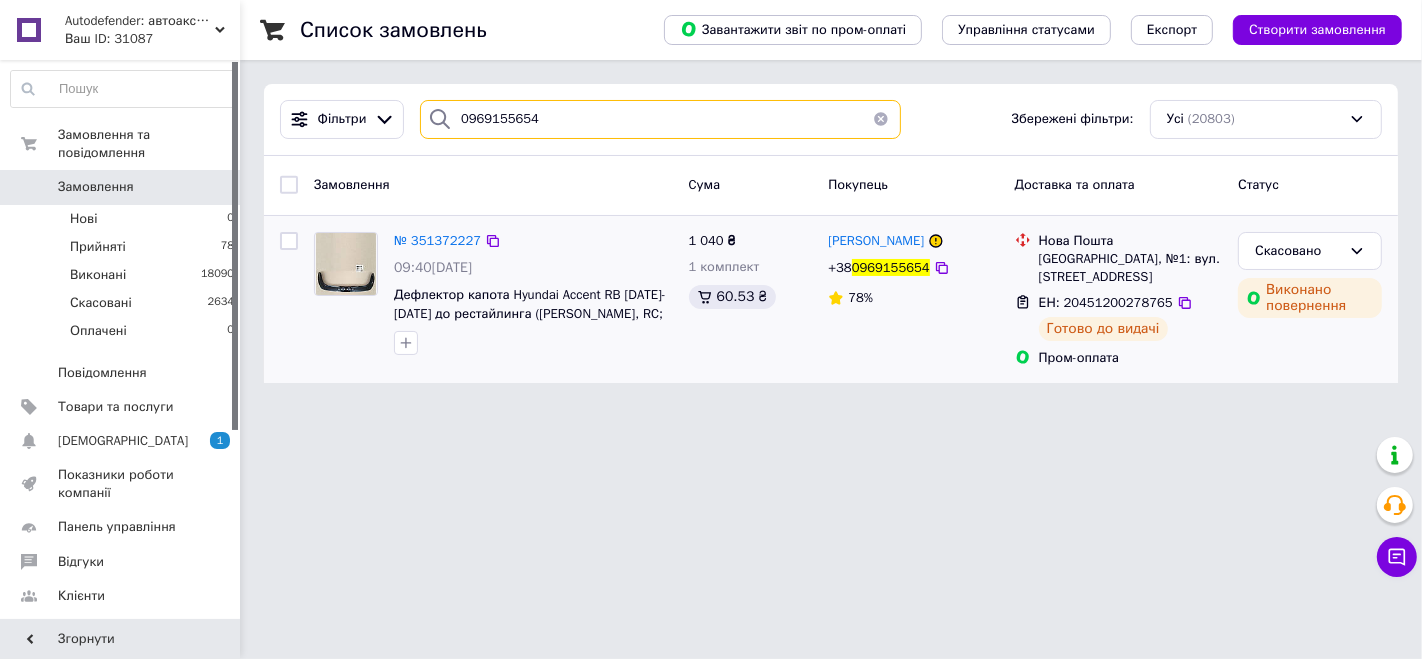 click on "0969155654" at bounding box center [660, 119] 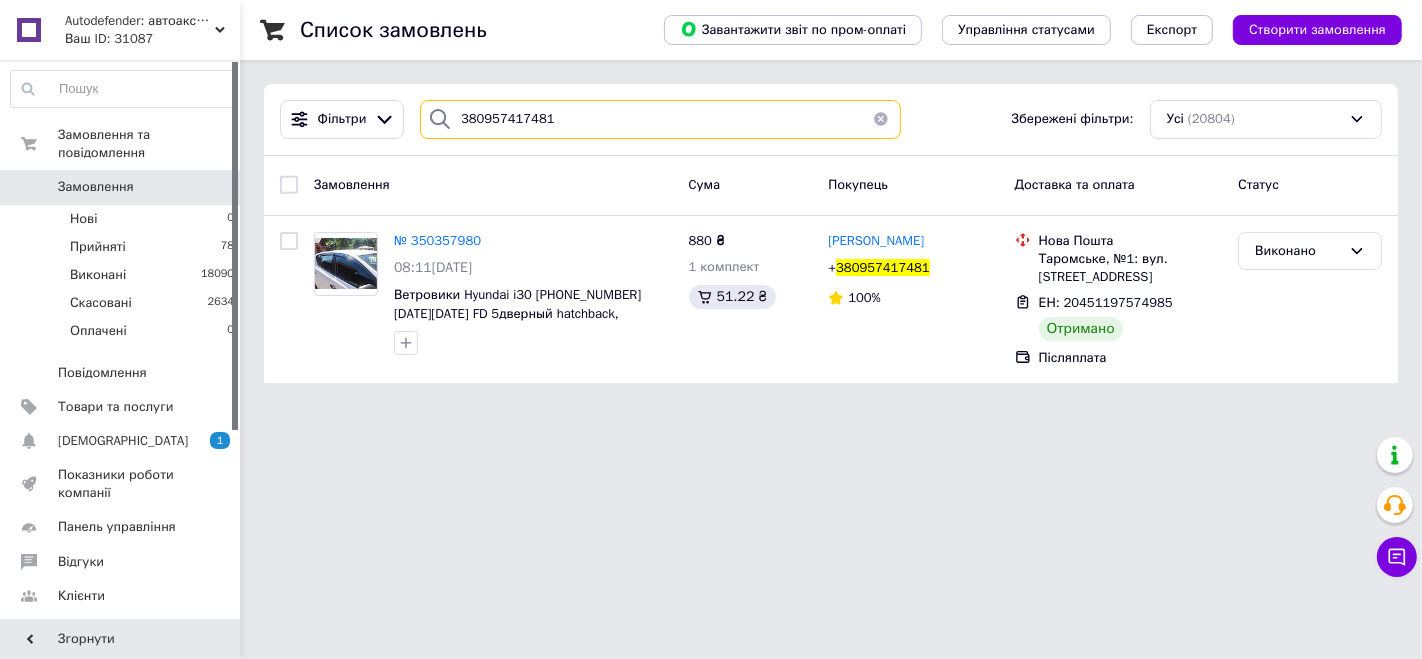 type on "380957417481" 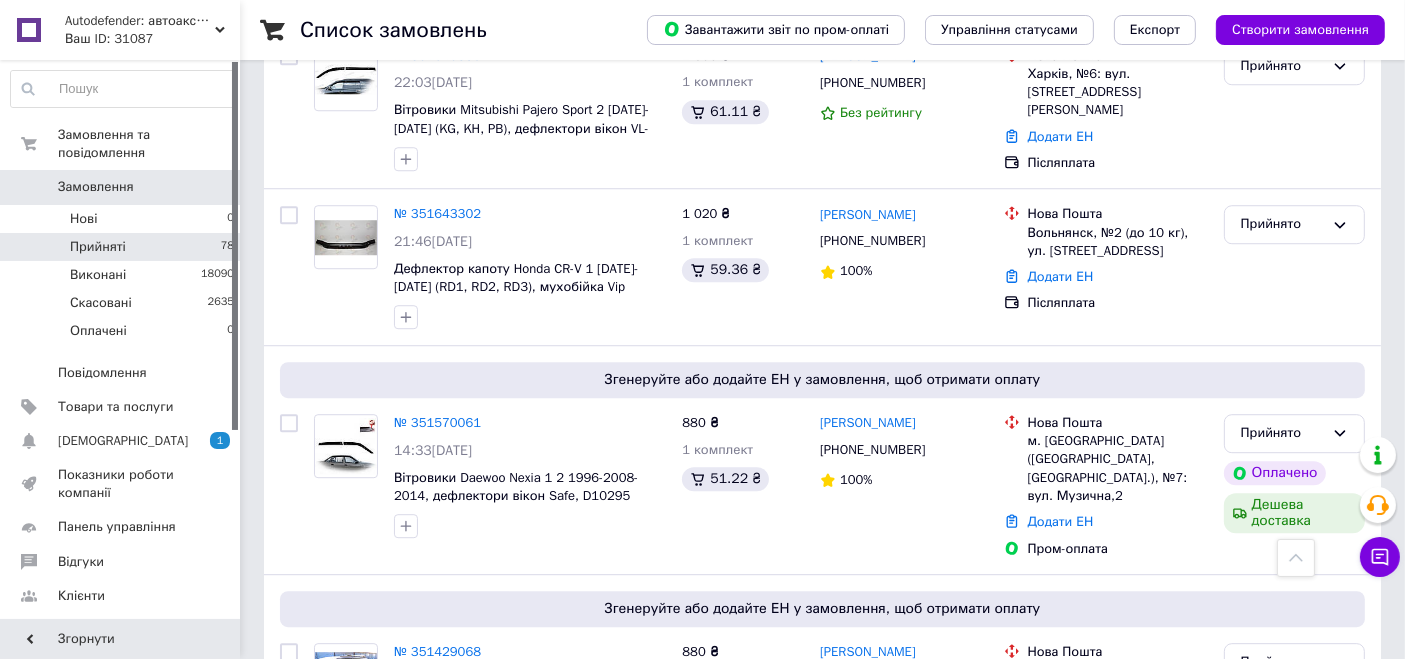 scroll, scrollTop: 1517, scrollLeft: 0, axis: vertical 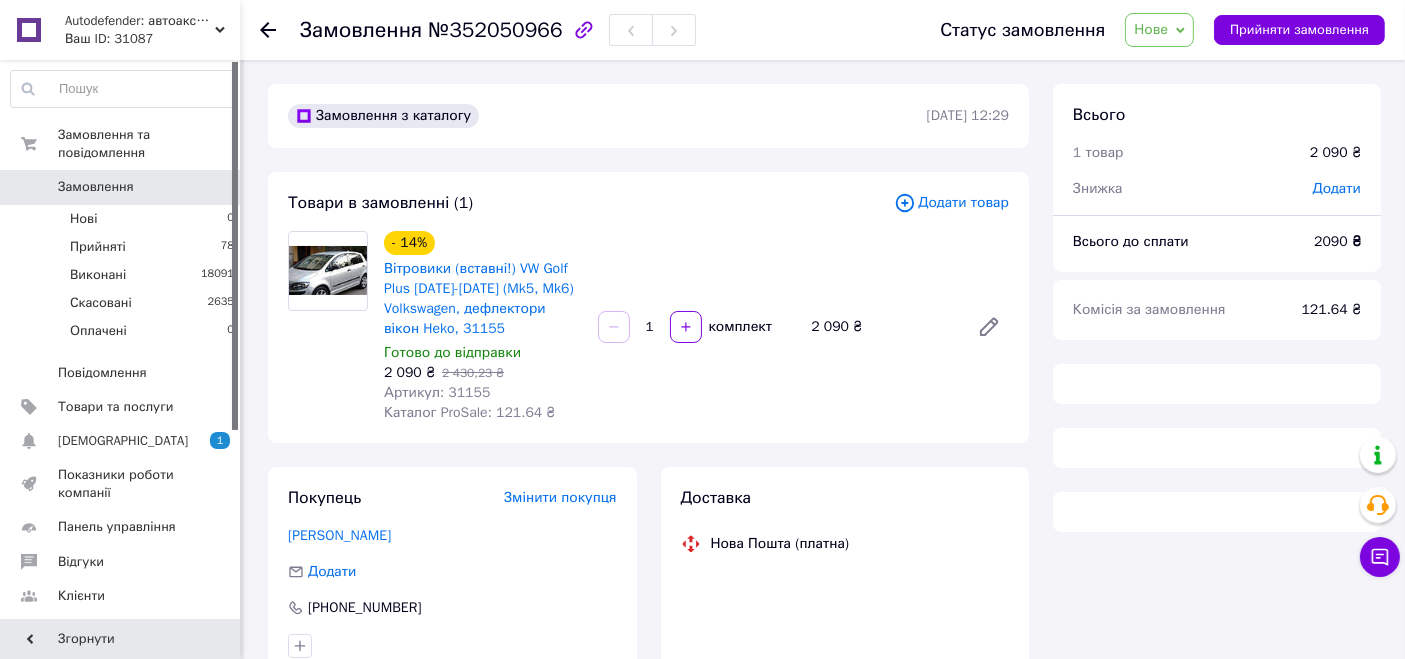 drag, startPoint x: 1263, startPoint y: 37, endPoint x: 1145, endPoint y: 7, distance: 121.75385 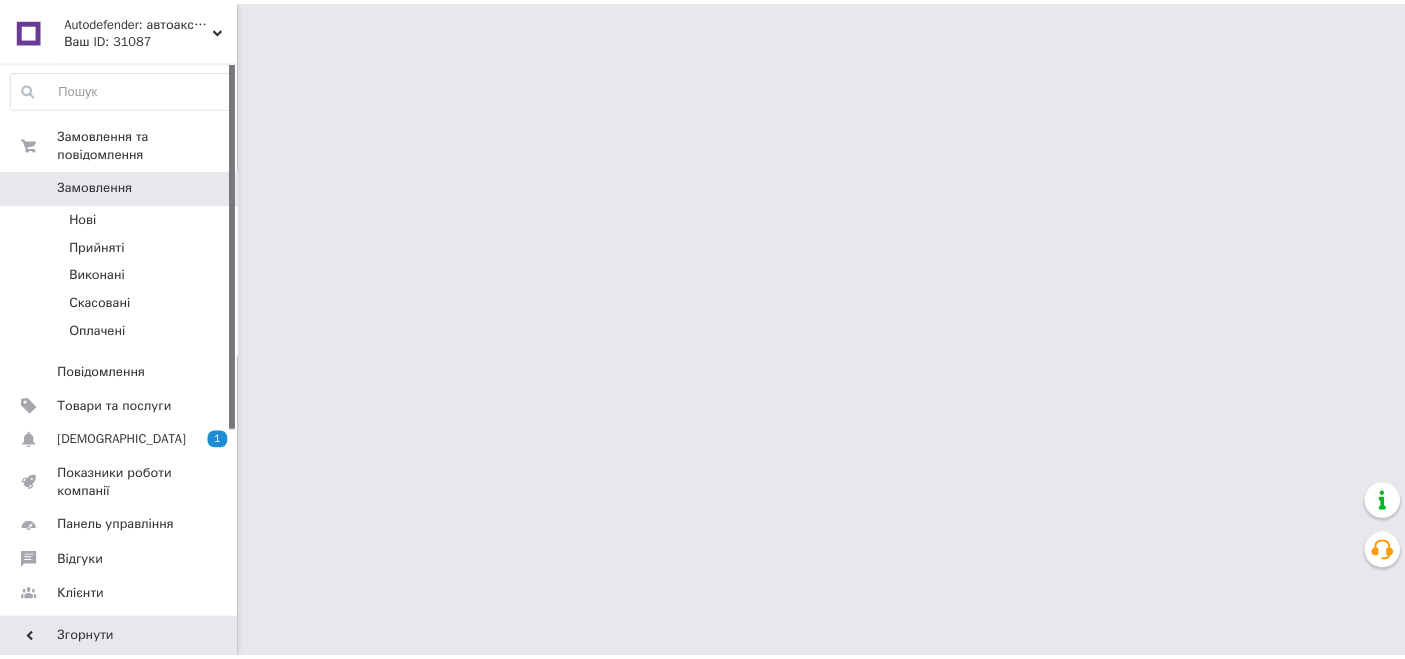 scroll, scrollTop: 0, scrollLeft: 0, axis: both 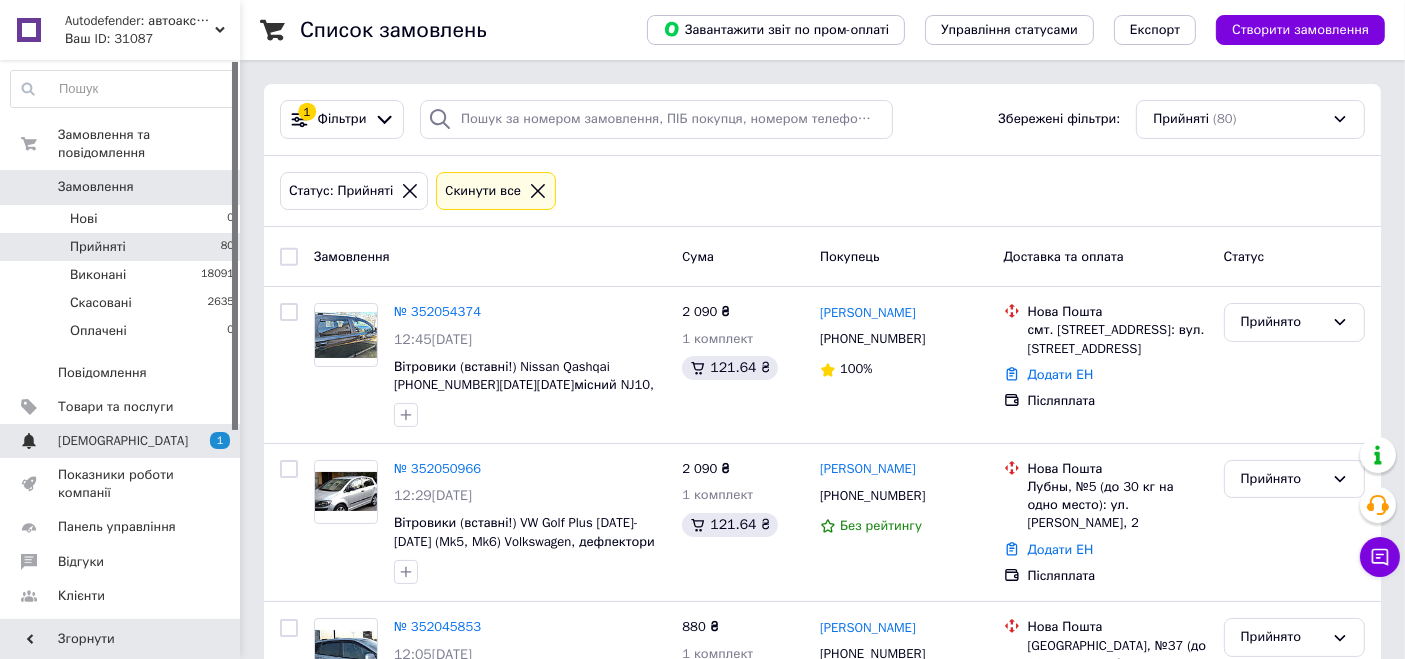 click on "[DEMOGRAPHIC_DATA]" at bounding box center (121, 441) 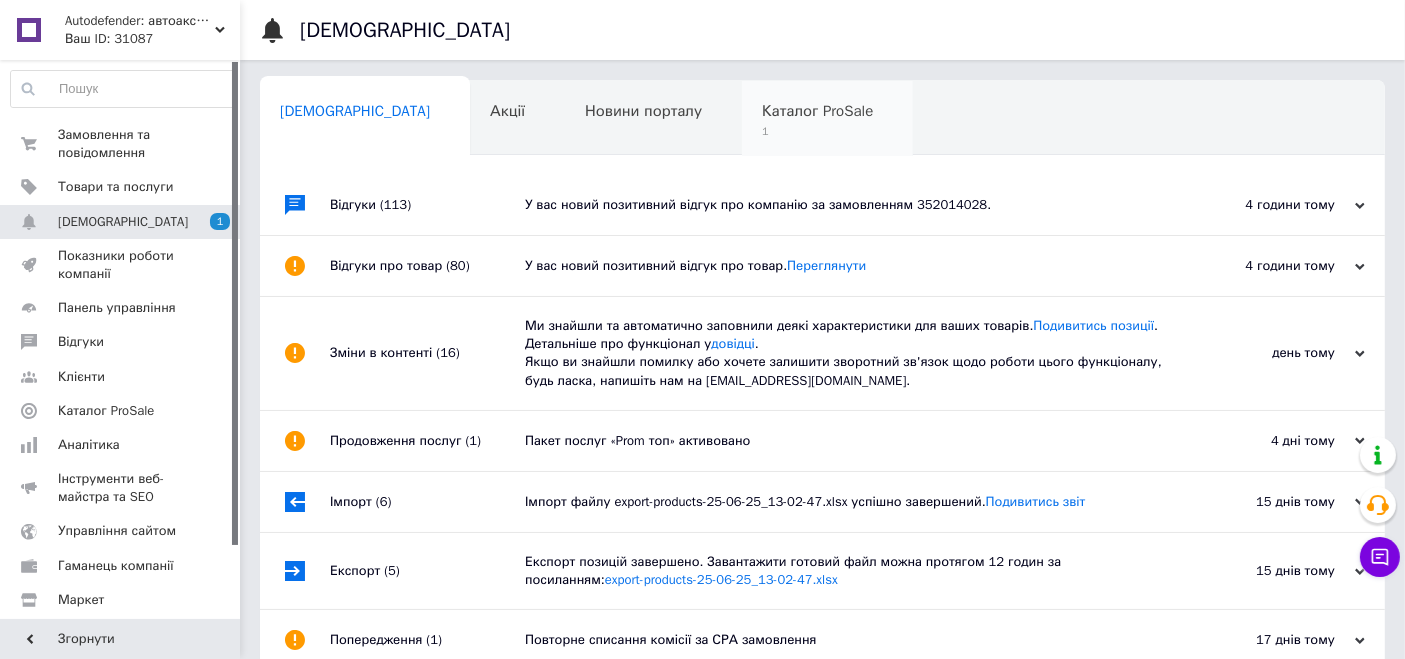 click on "Каталог ProSale" at bounding box center [817, 111] 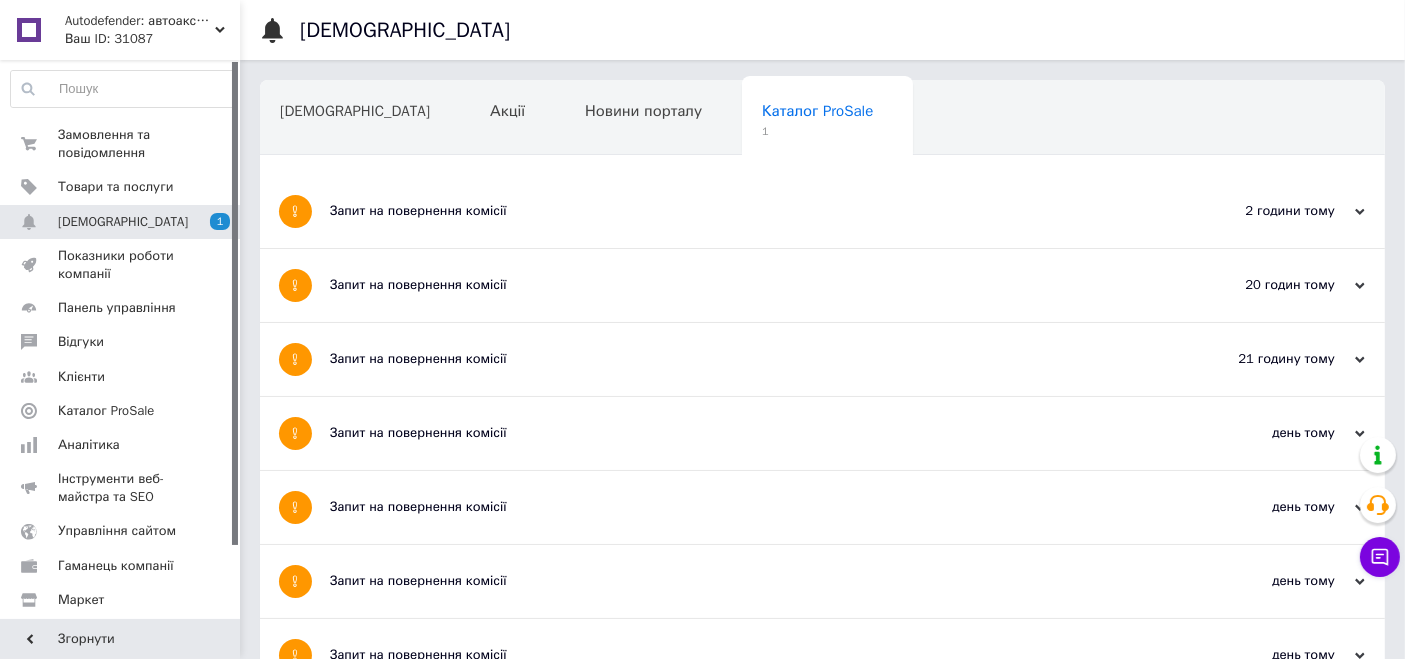 click on "Запит на повернення комісії" at bounding box center (747, 211) 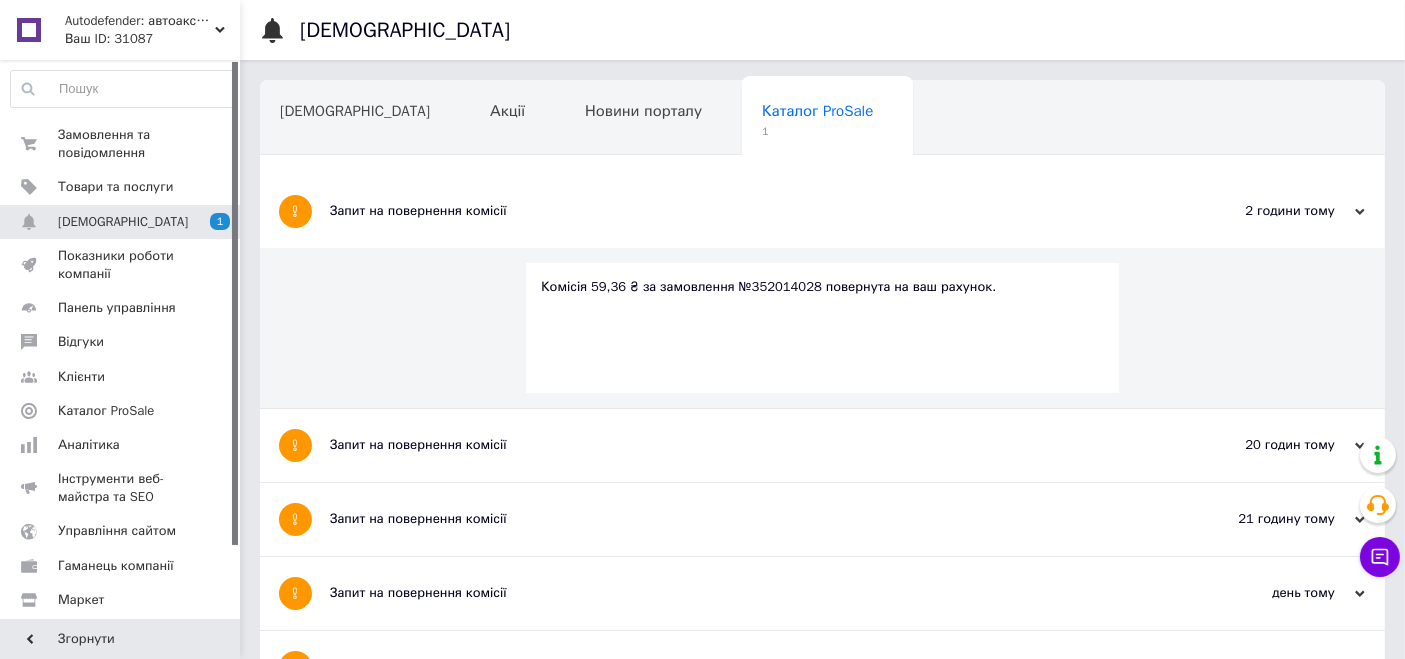 click on "Комісія 59,36 ₴ за замовлення №352014028 повернута на ваш рахунок." at bounding box center (822, 287) 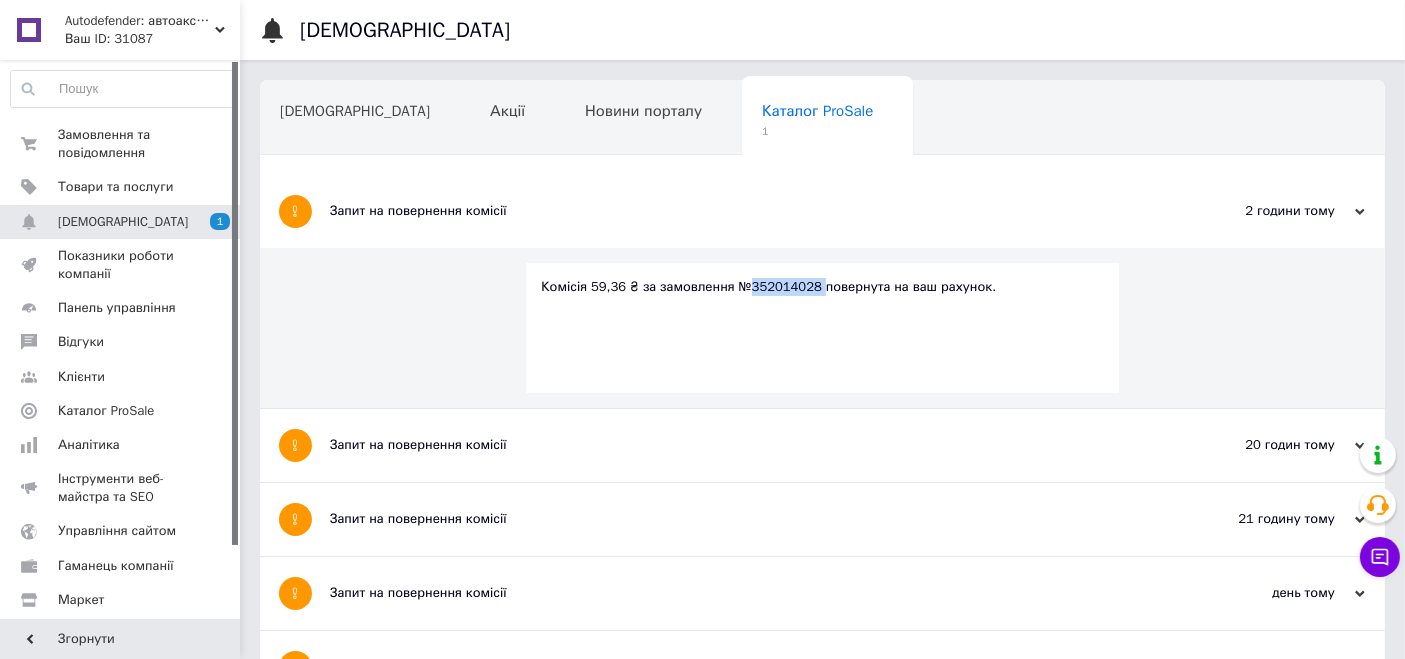 click on "Комісія 59,36 ₴ за замовлення №352014028 повернута на ваш рахунок." at bounding box center (822, 287) 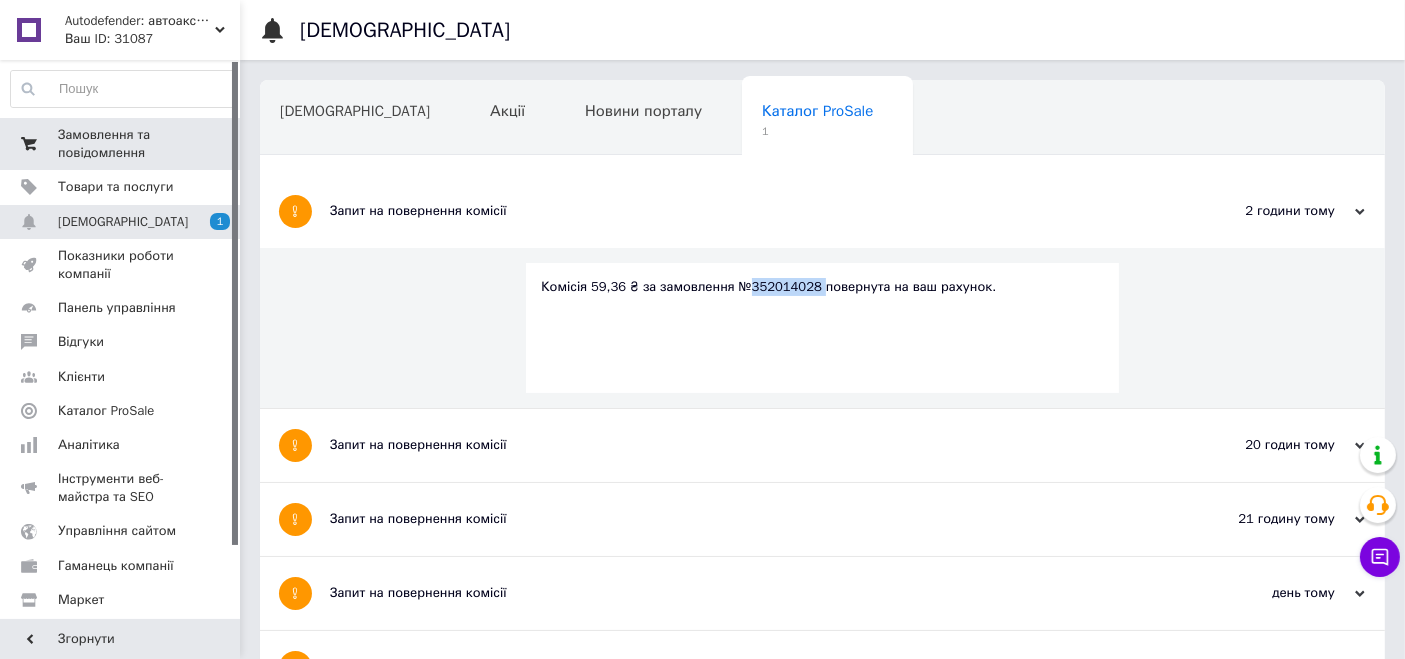 click on "0 0" at bounding box center (212, 144) 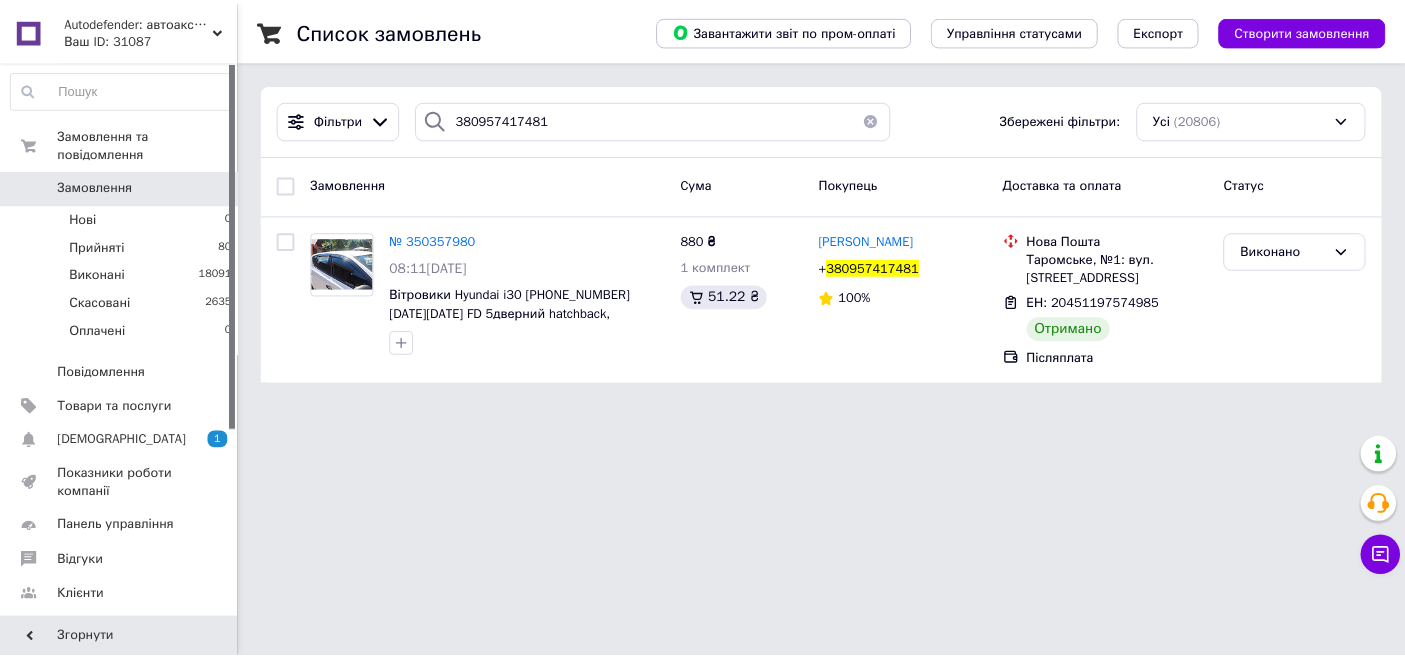 scroll, scrollTop: 0, scrollLeft: 0, axis: both 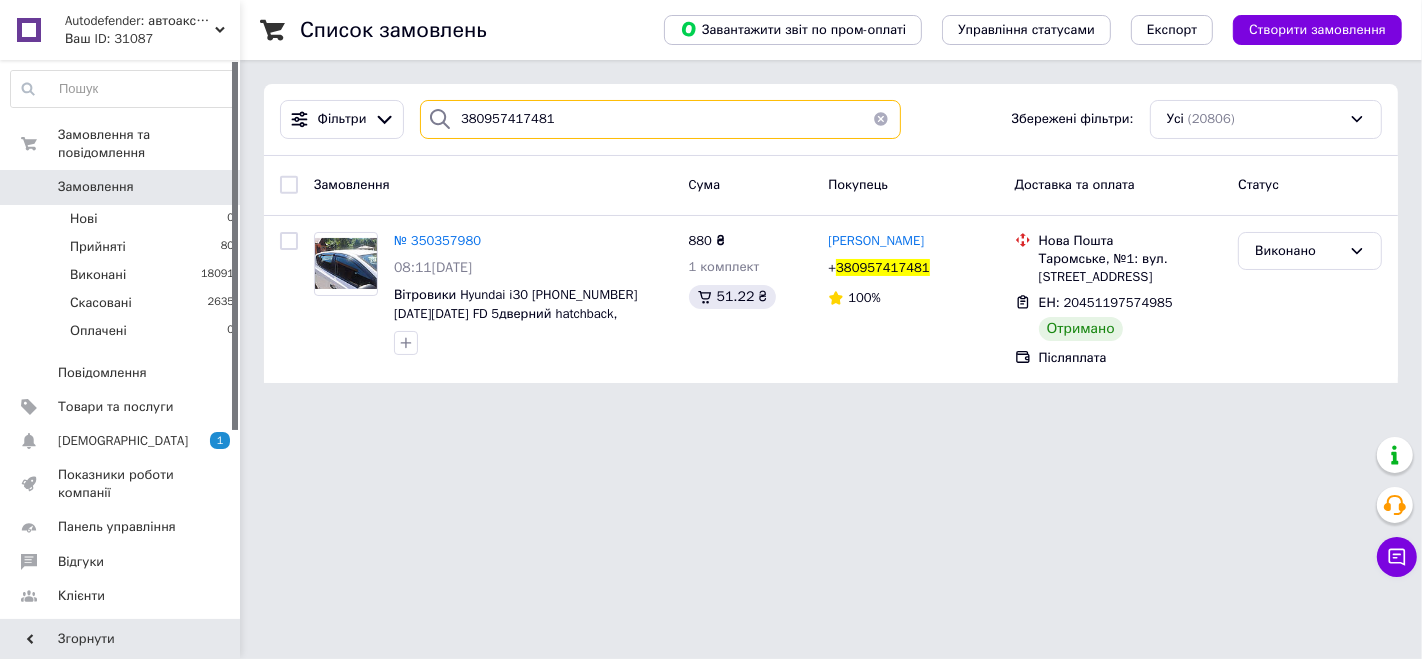 click on "380957417481" at bounding box center (660, 119) 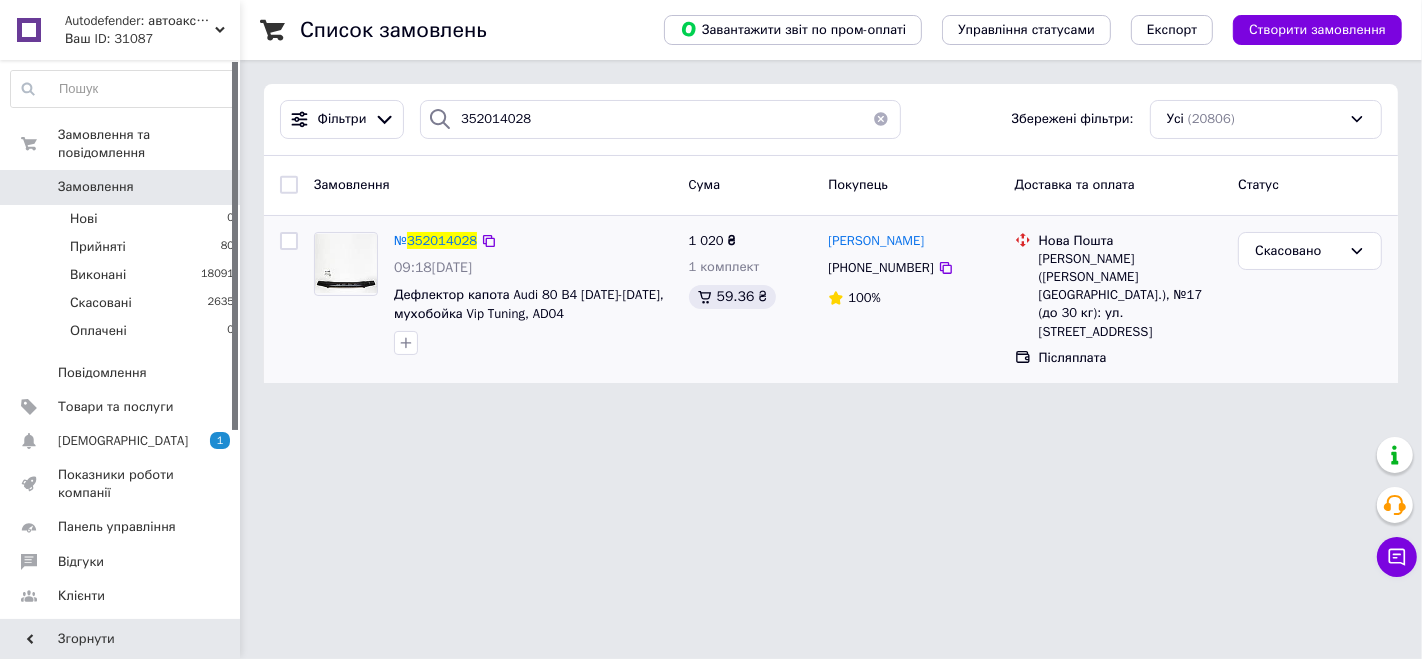 click on "[PHONE_NUMBER]" at bounding box center (880, 267) 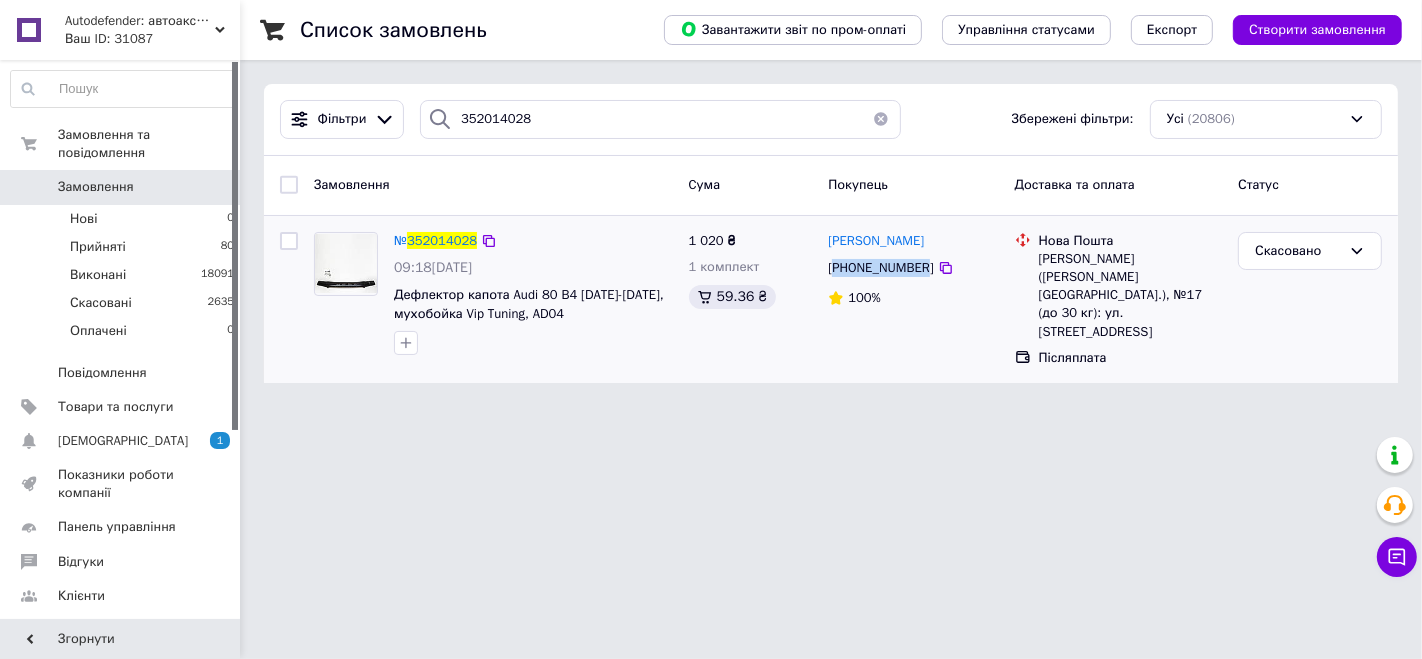 click on "[PHONE_NUMBER]" at bounding box center (880, 267) 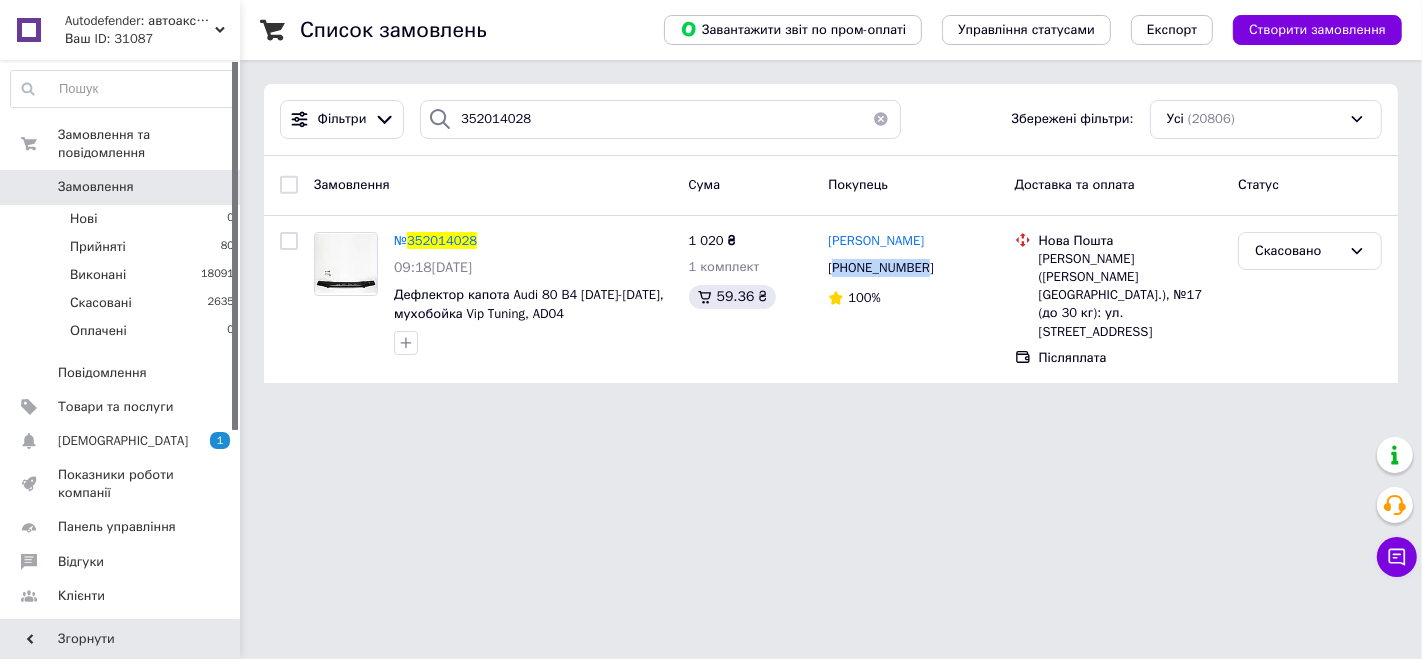 copy on "380991890716" 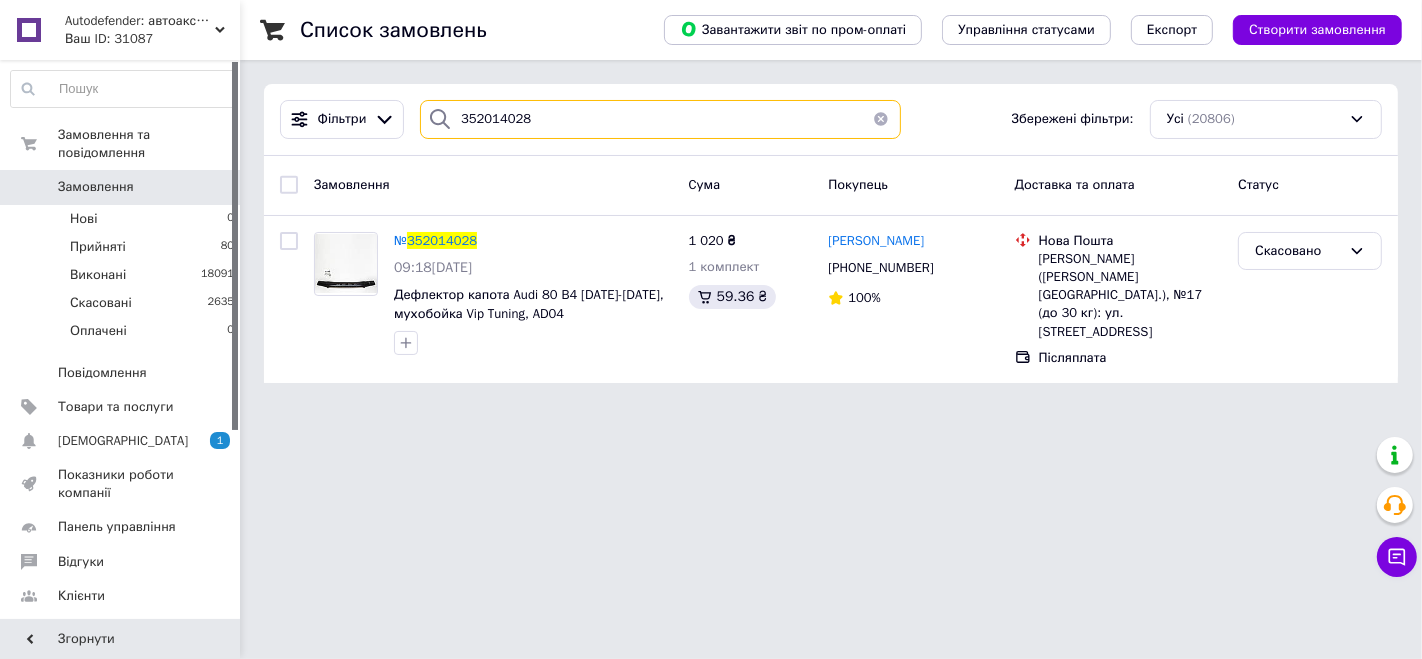 click on "352014028" at bounding box center (660, 119) 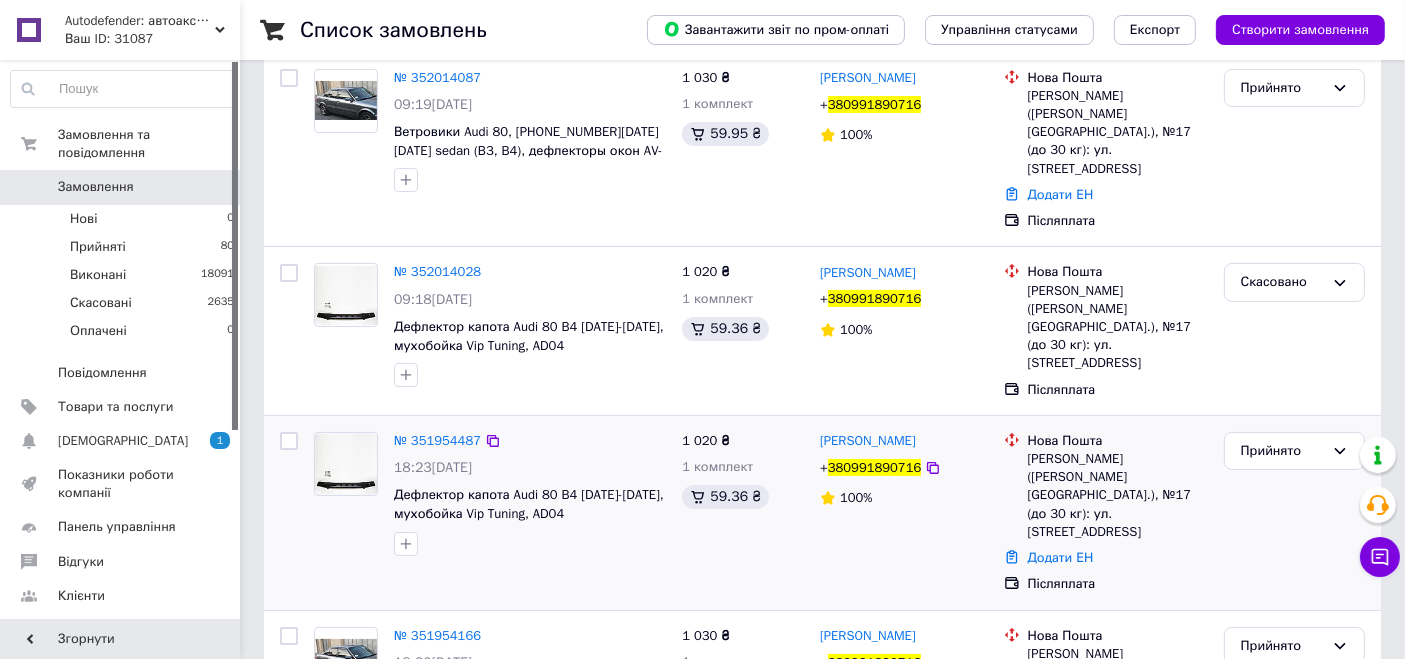 scroll, scrollTop: 211, scrollLeft: 0, axis: vertical 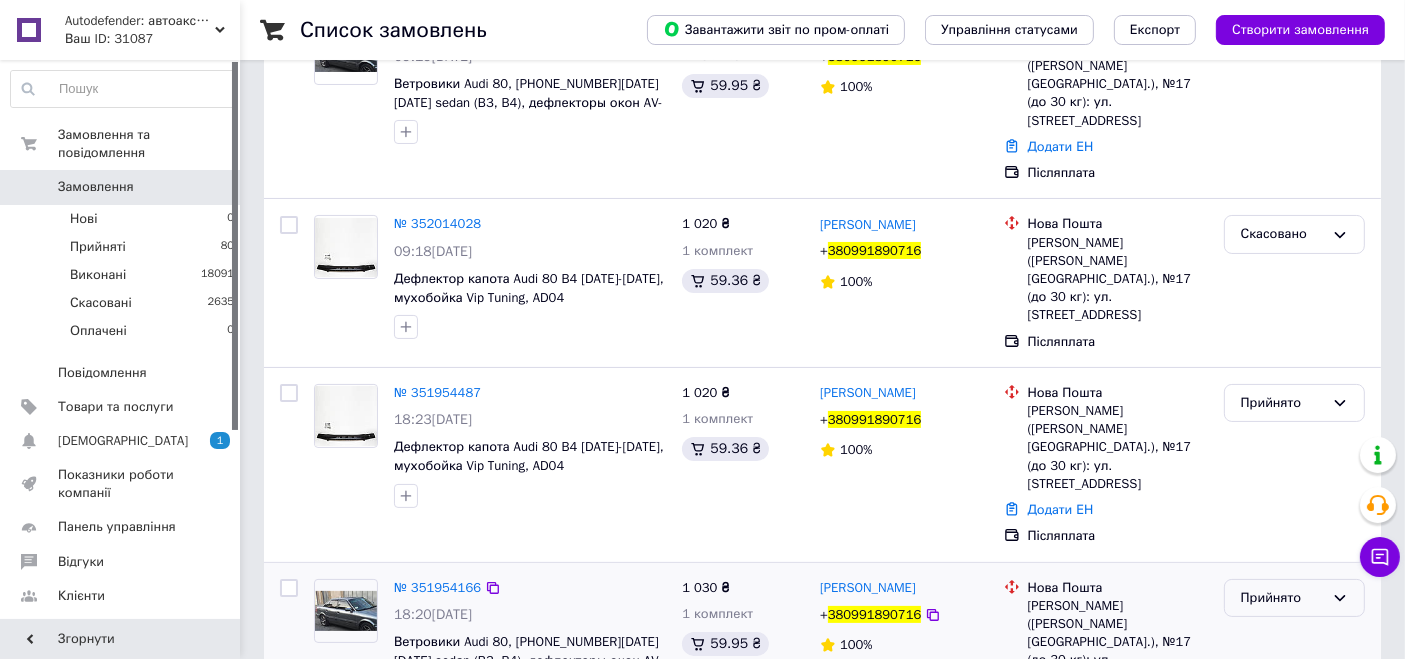 type on "380991890716" 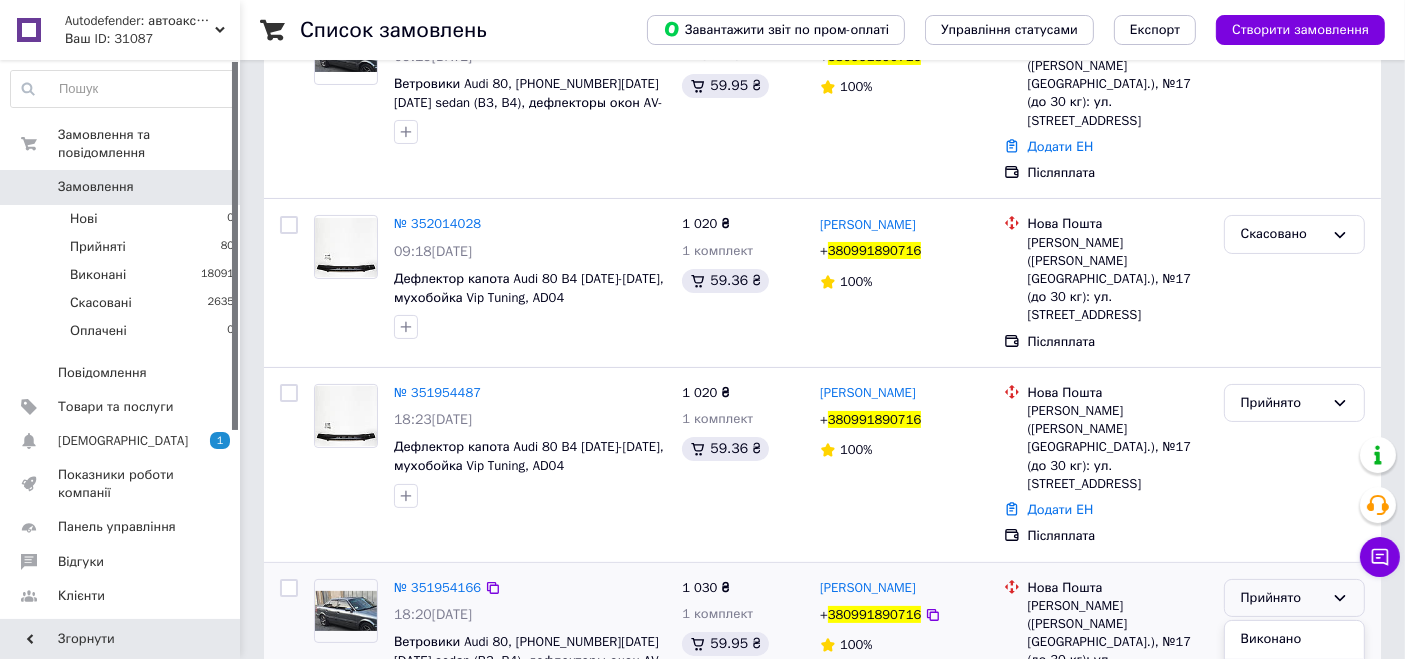 click on "Скасовано" at bounding box center [1294, 676] 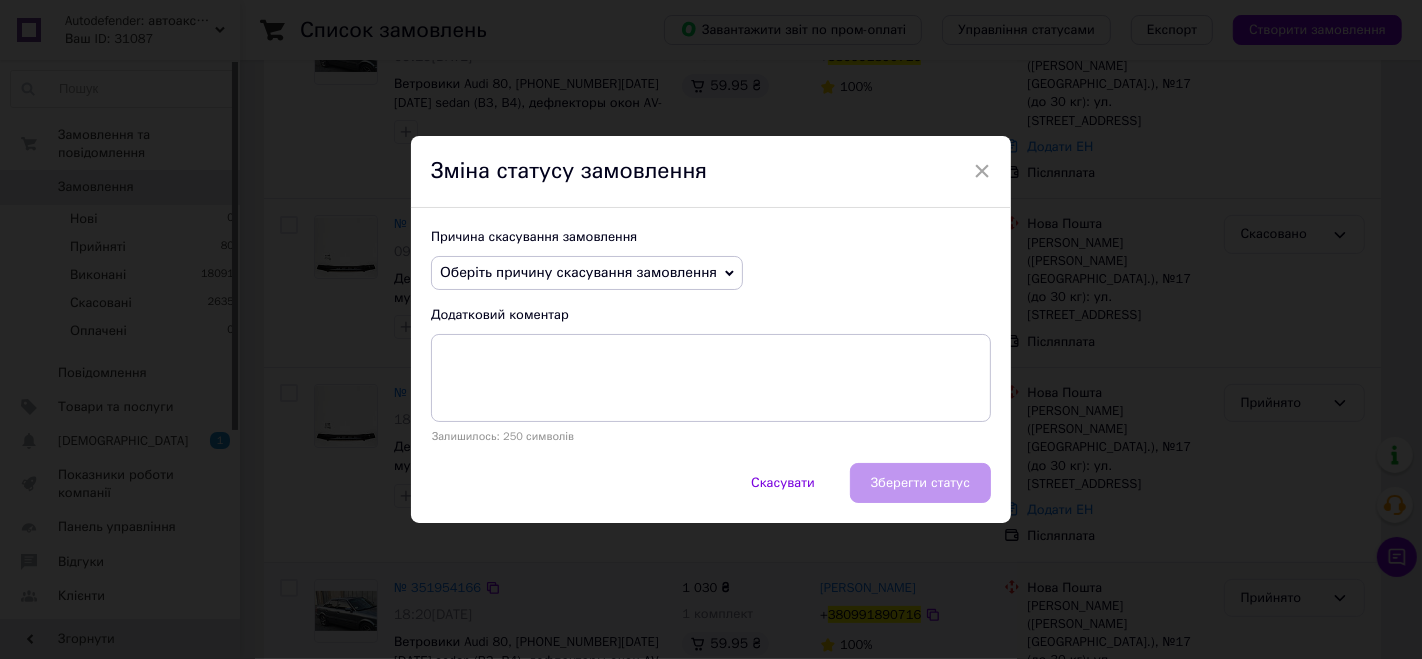 click on "Оберіть причину скасування замовлення" at bounding box center (578, 272) 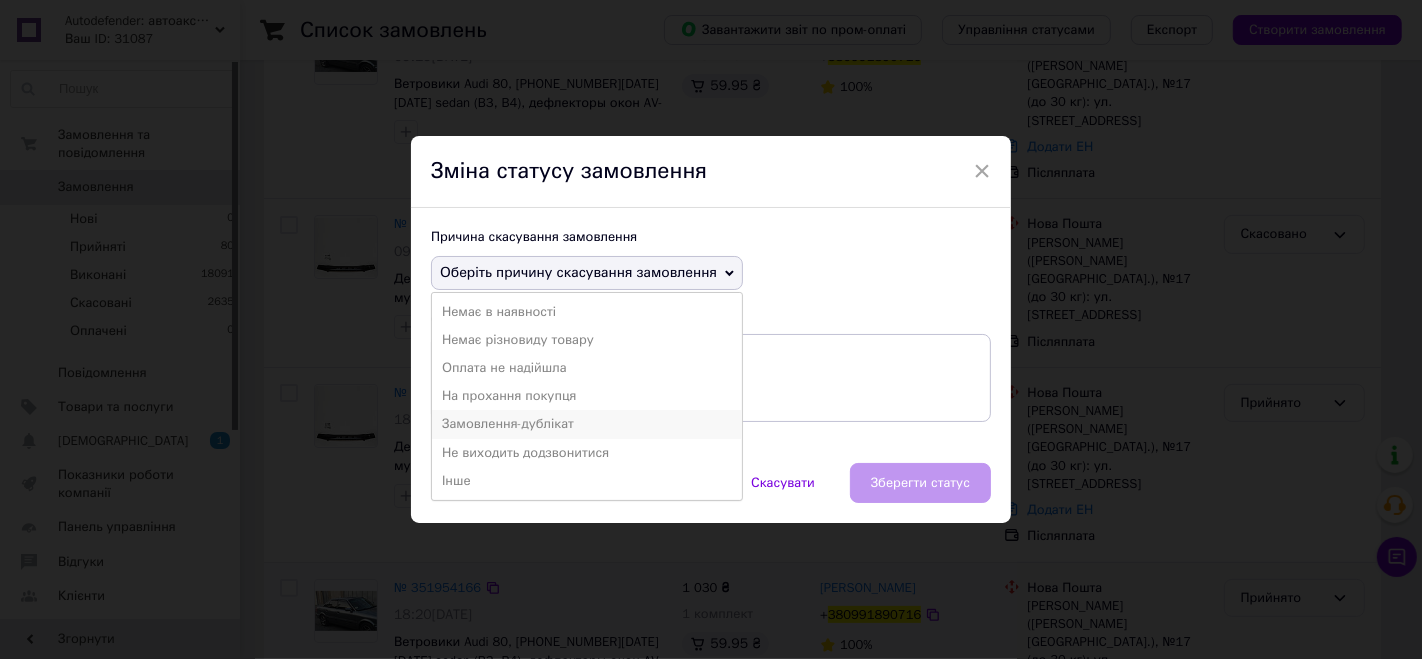click on "Замовлення-дублікат" at bounding box center (587, 424) 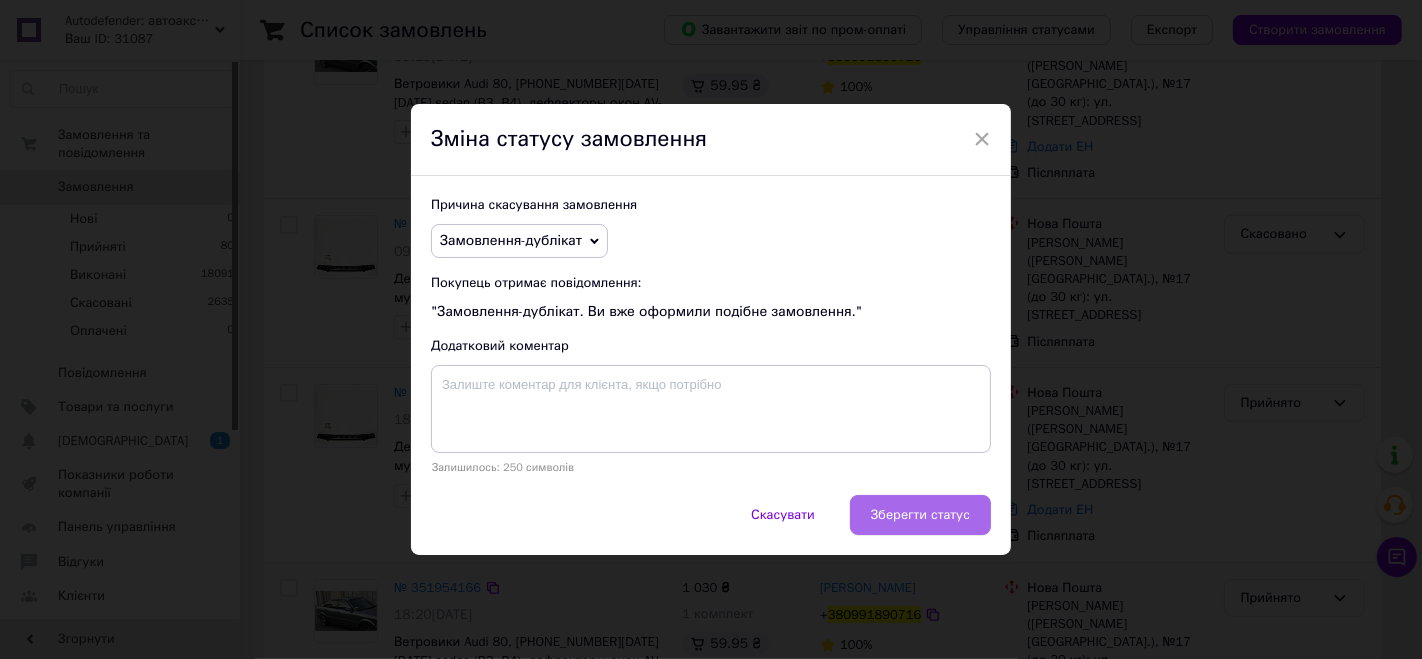 click on "Зберегти статус" at bounding box center (920, 515) 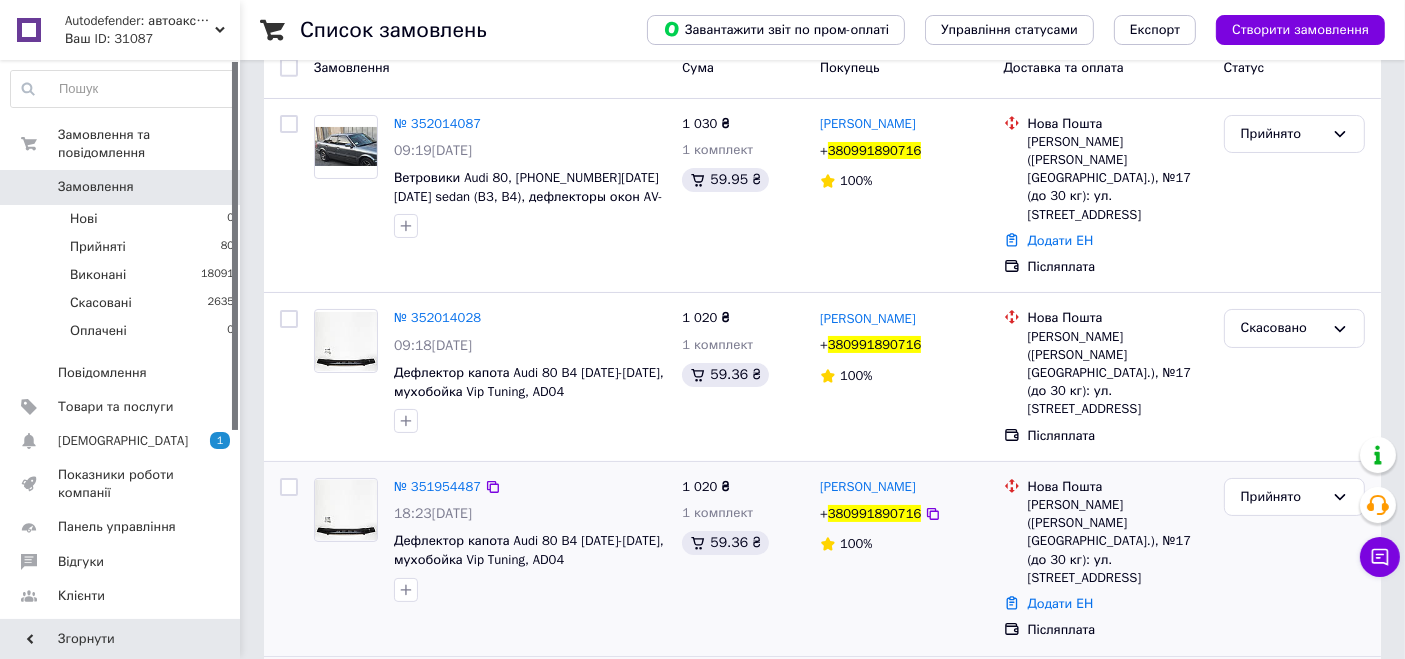 scroll, scrollTop: 0, scrollLeft: 0, axis: both 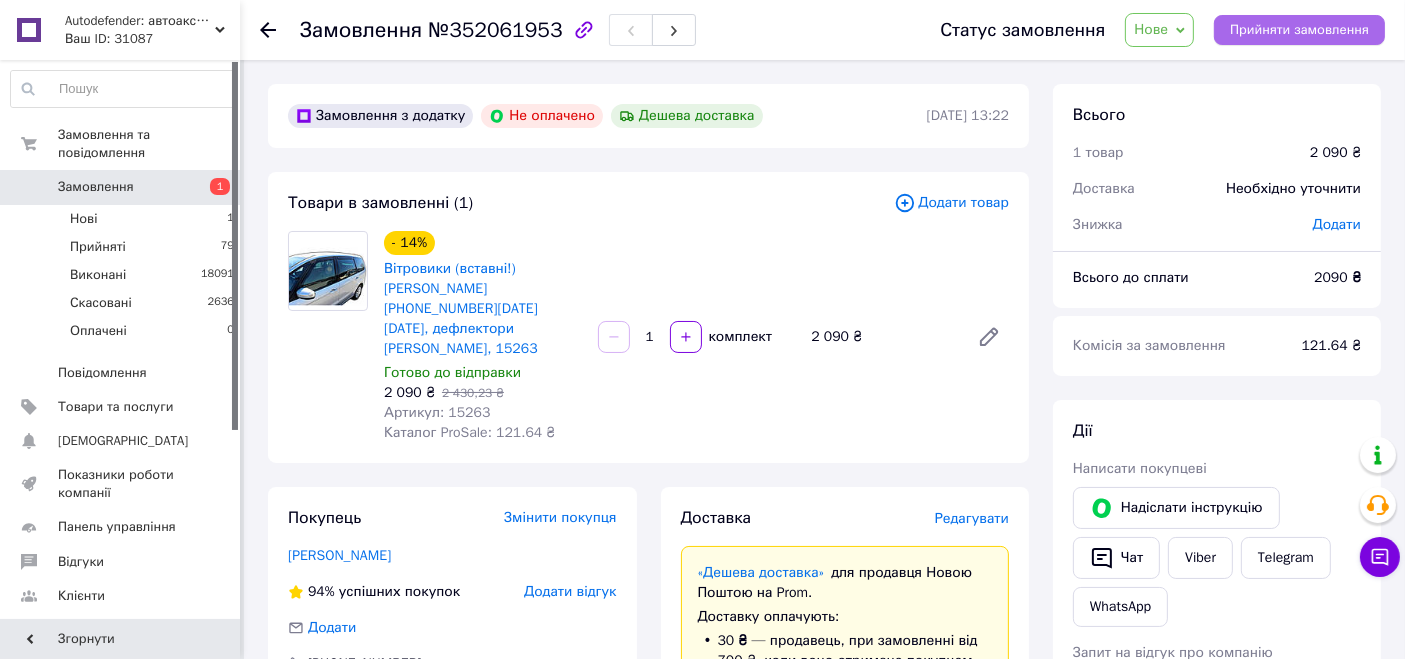 click on "Прийняти замовлення" at bounding box center [1299, 30] 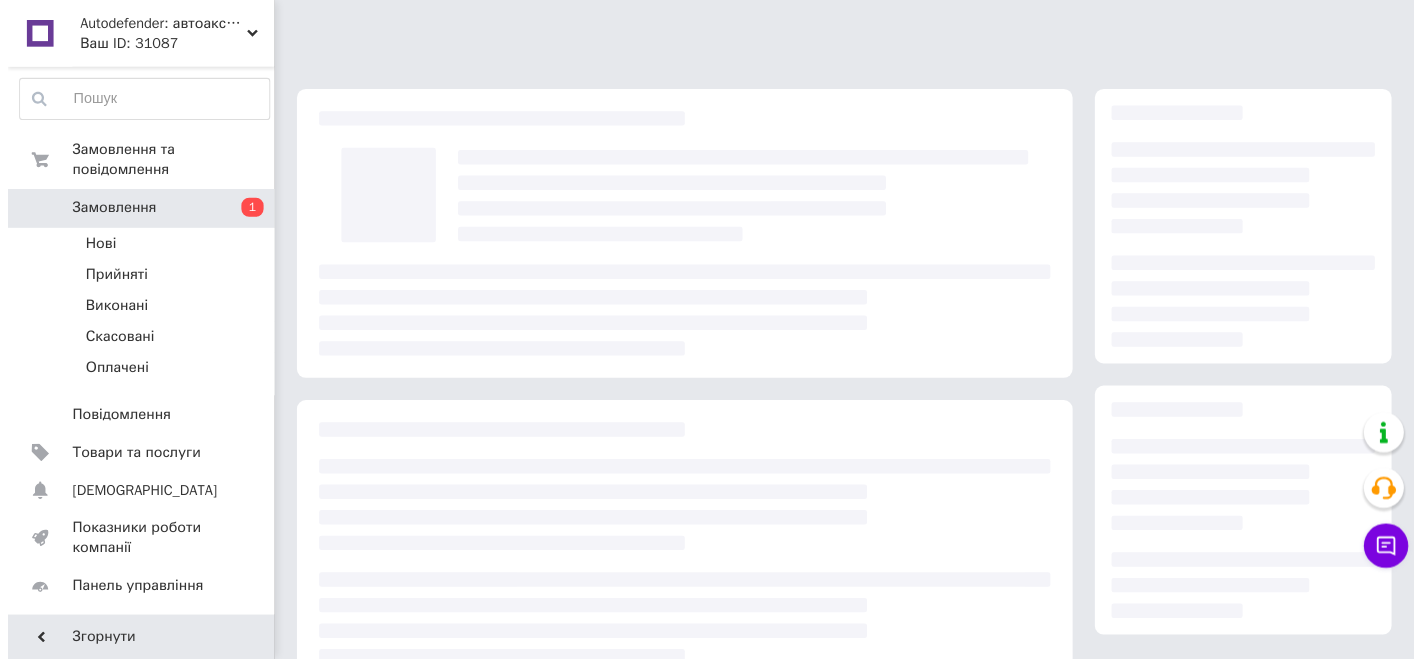 scroll, scrollTop: 0, scrollLeft: 0, axis: both 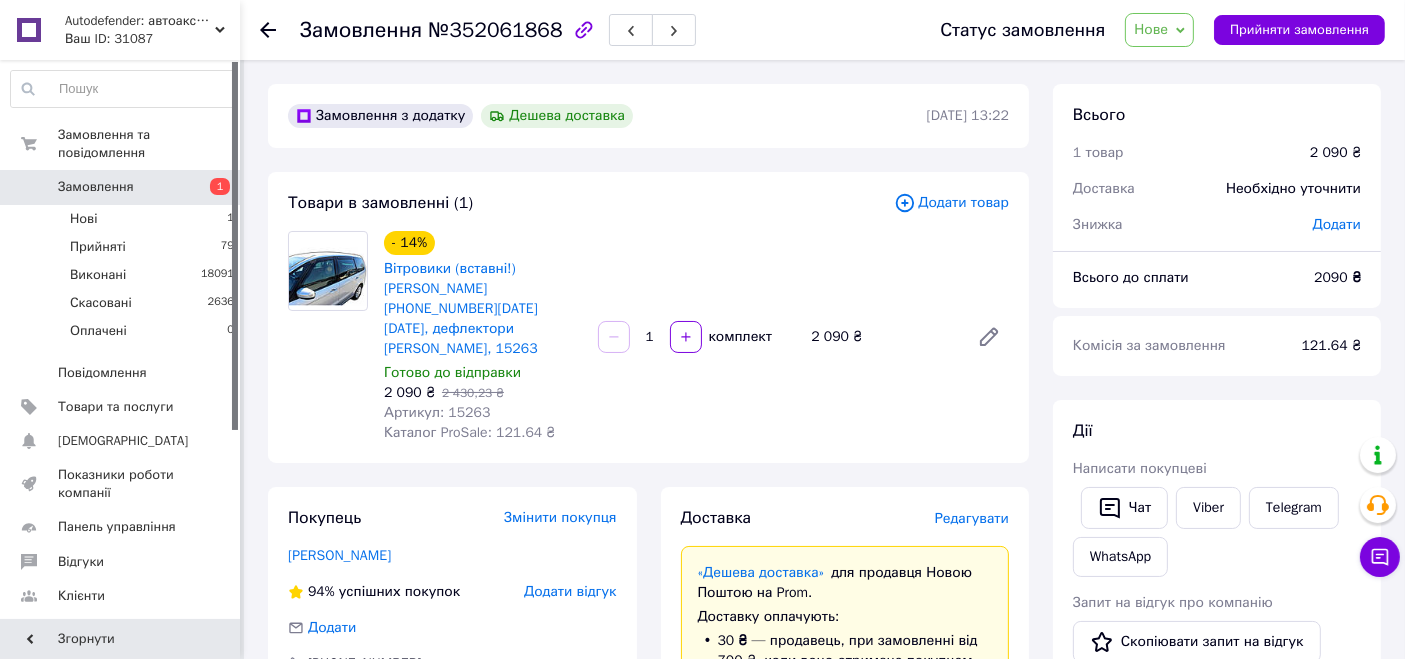 click on "Нове" at bounding box center [1151, 29] 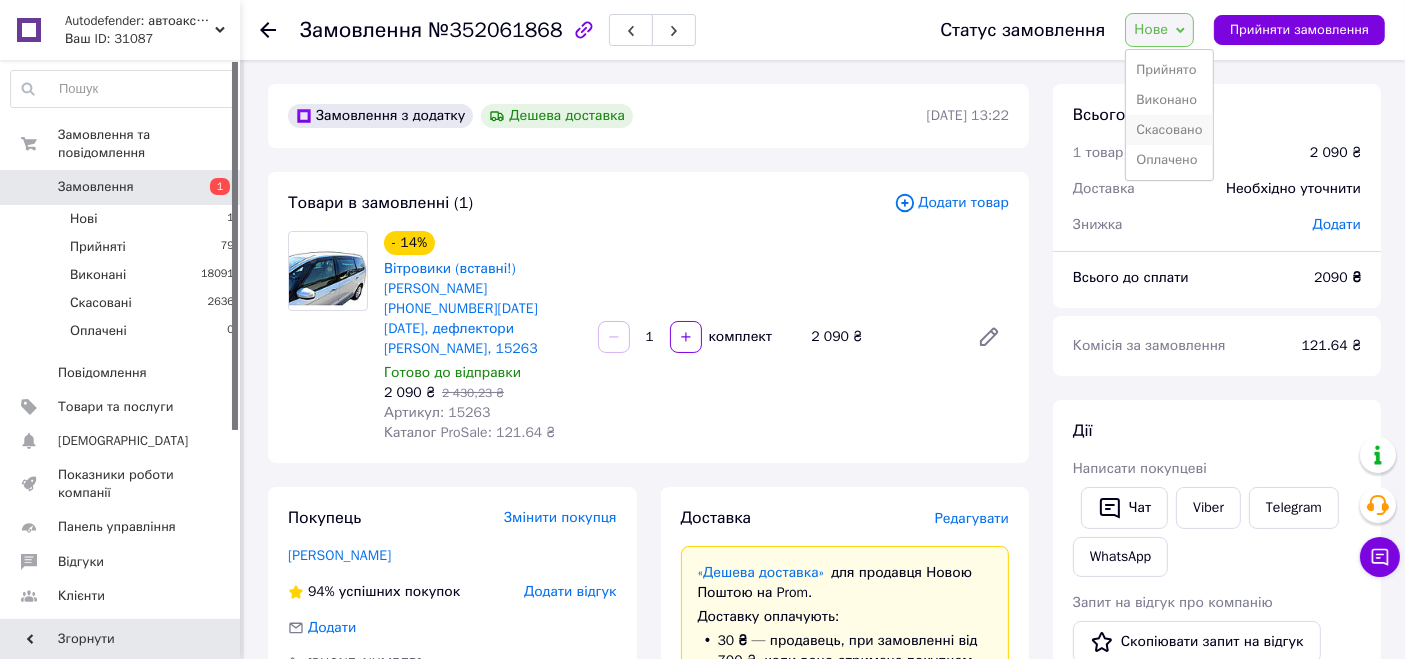 click on "Скасовано" at bounding box center [1169, 130] 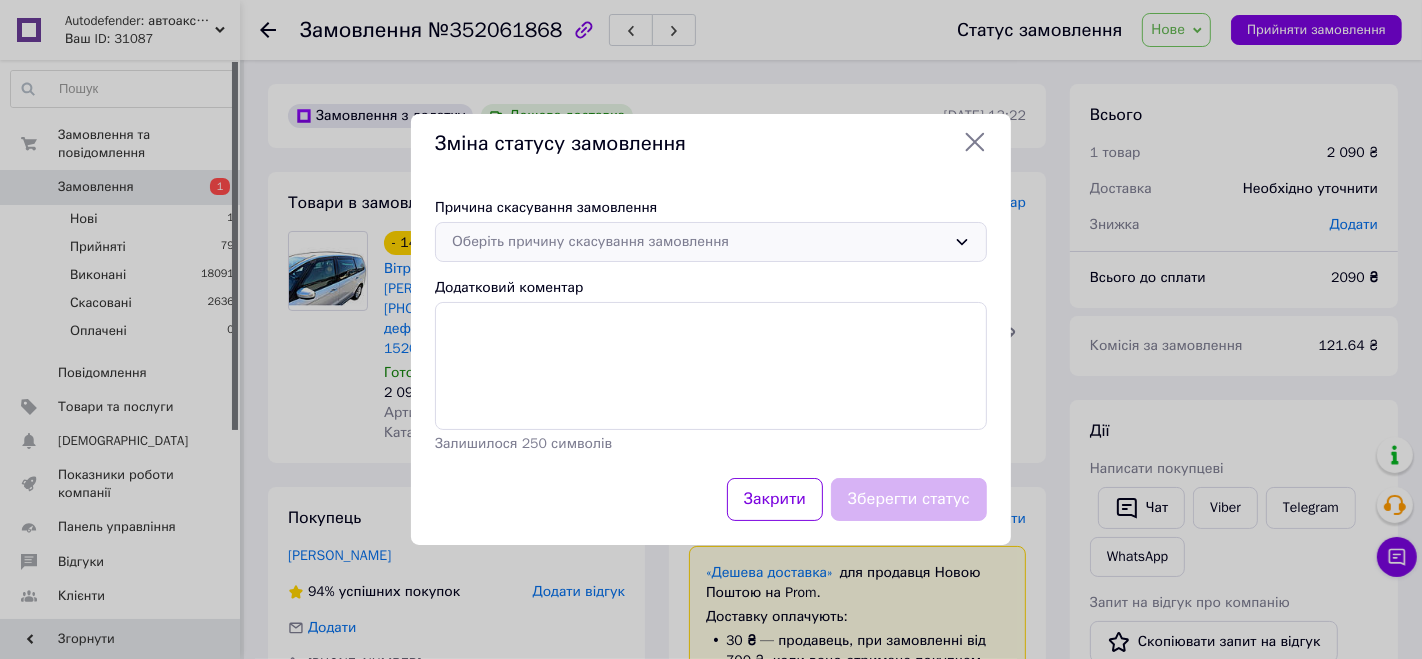 click on "Оберіть причину скасування замовлення" at bounding box center (699, 242) 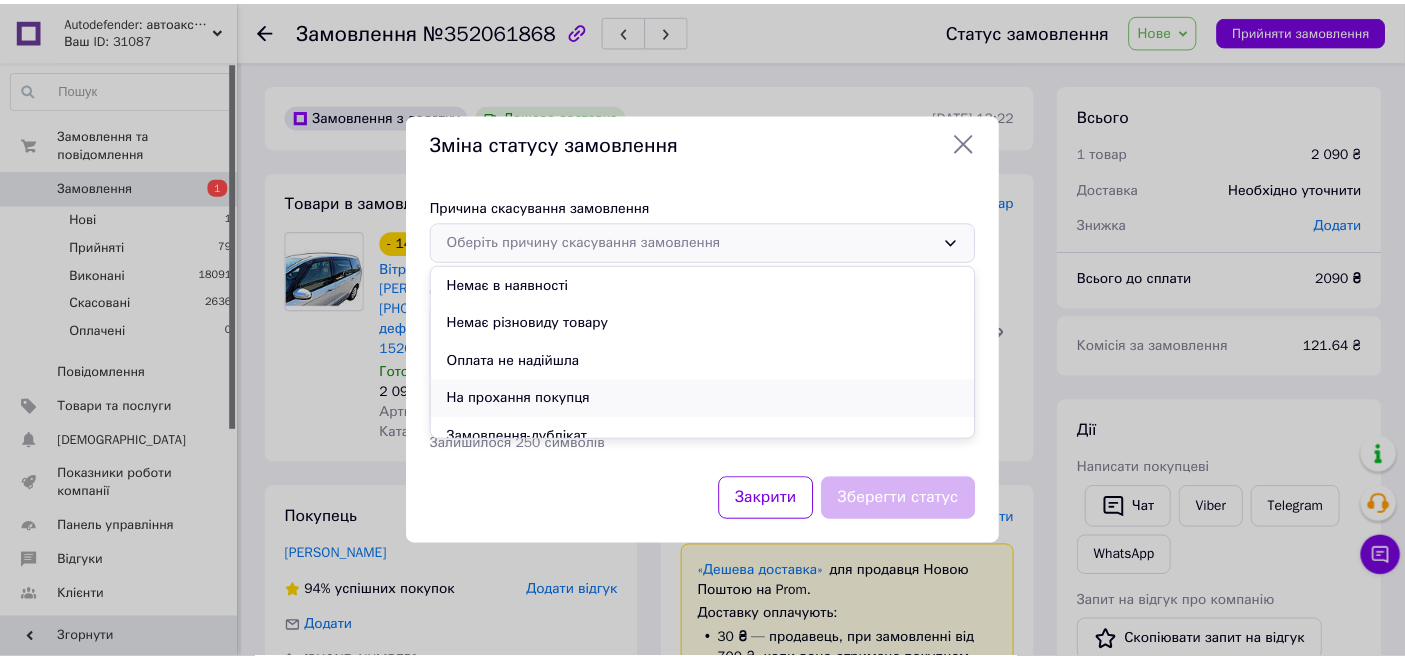 scroll, scrollTop: 93, scrollLeft: 0, axis: vertical 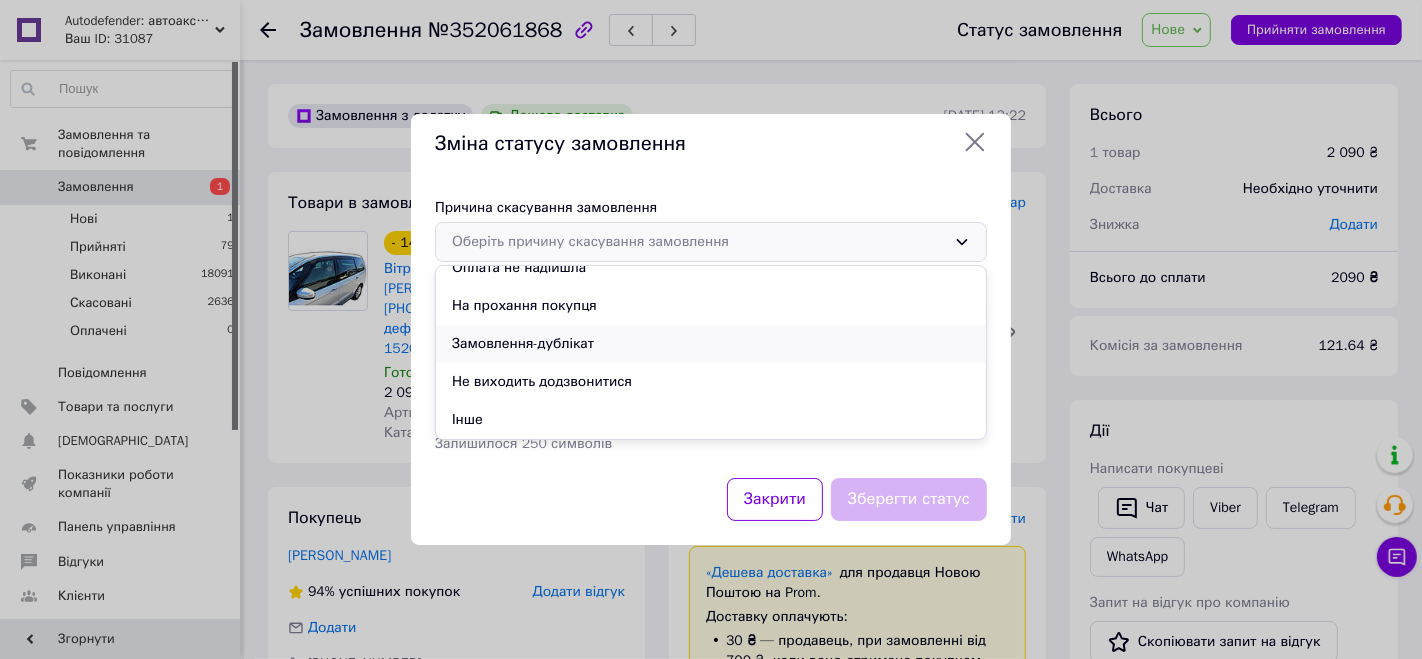 click on "Замовлення-дублікат" at bounding box center (711, 344) 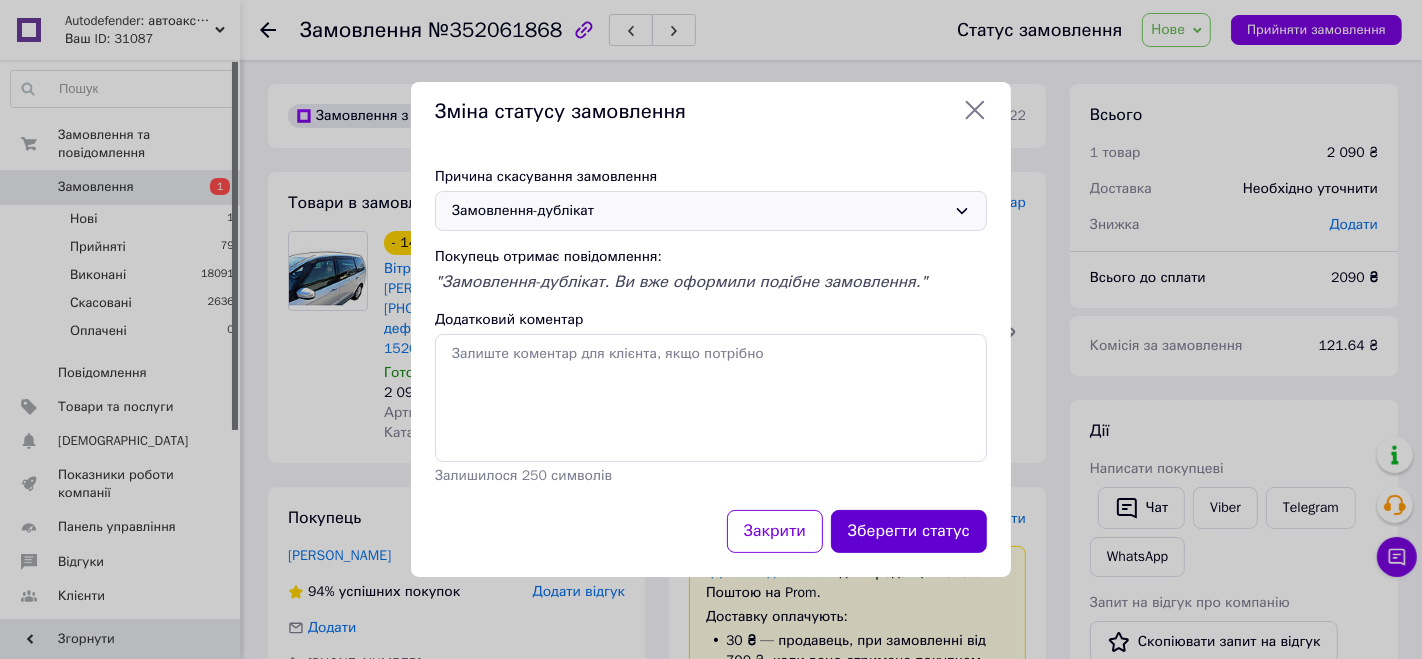 click on "Зберегти статус" at bounding box center [909, 531] 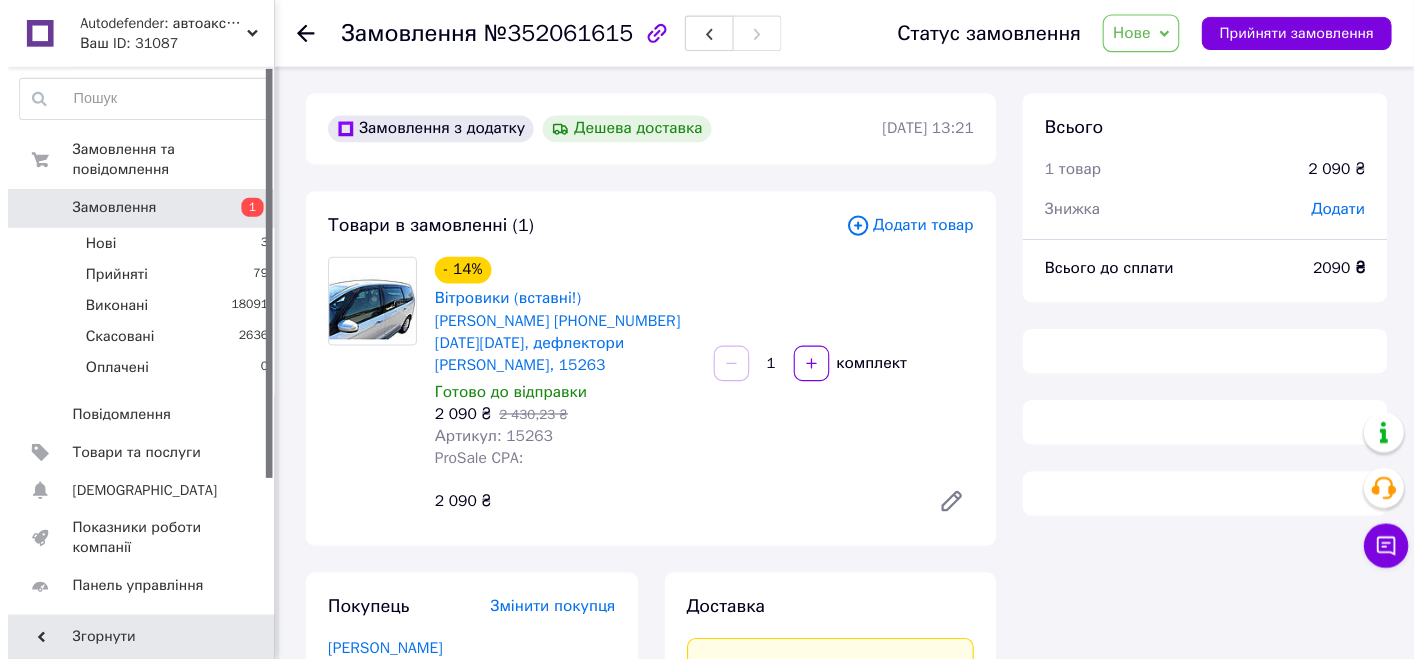 scroll, scrollTop: 0, scrollLeft: 0, axis: both 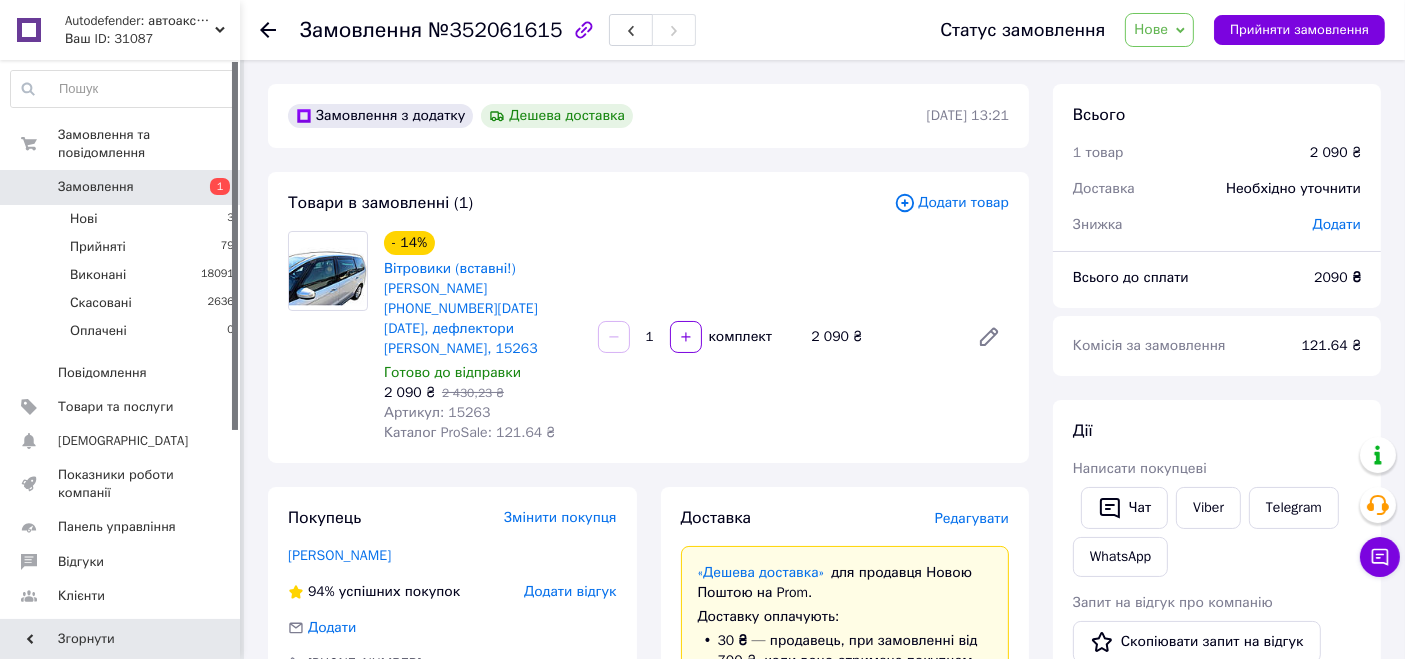 click on "Нове" at bounding box center [1159, 30] 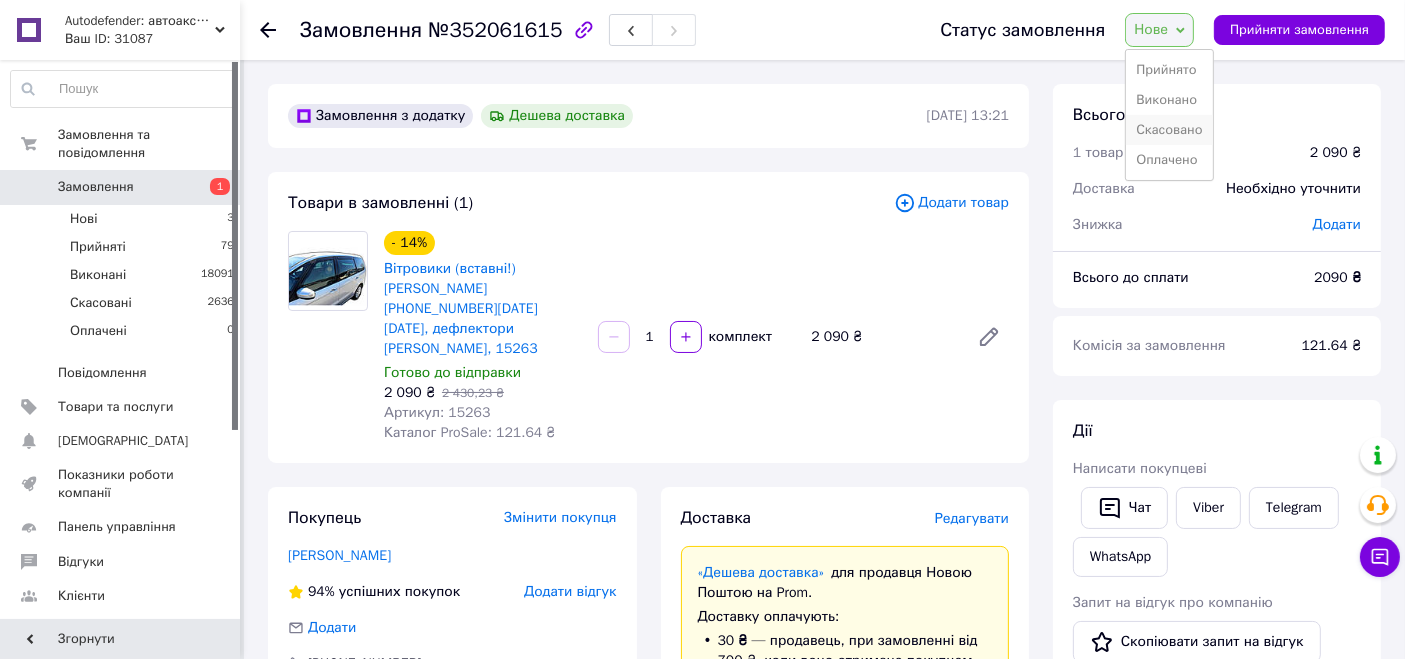 click on "Скасовано" at bounding box center (1169, 130) 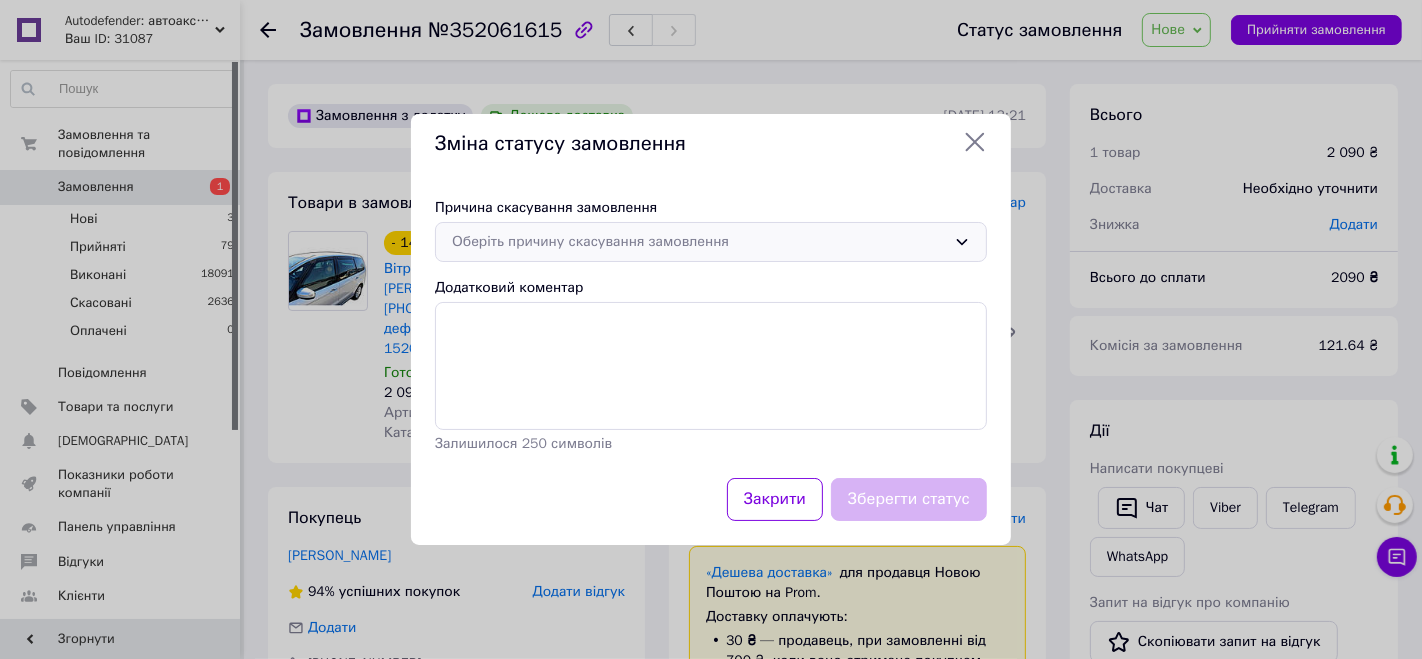 drag, startPoint x: 938, startPoint y: 232, endPoint x: 939, endPoint y: 258, distance: 26.019224 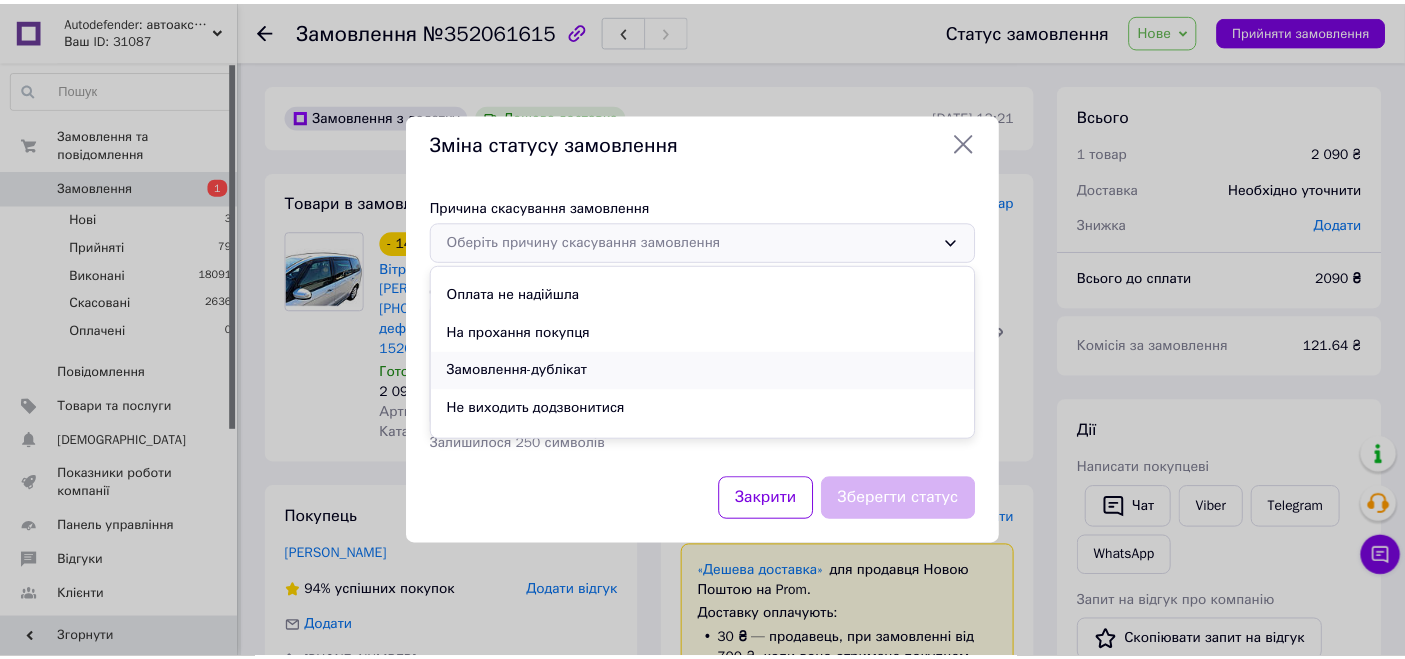 scroll, scrollTop: 93, scrollLeft: 0, axis: vertical 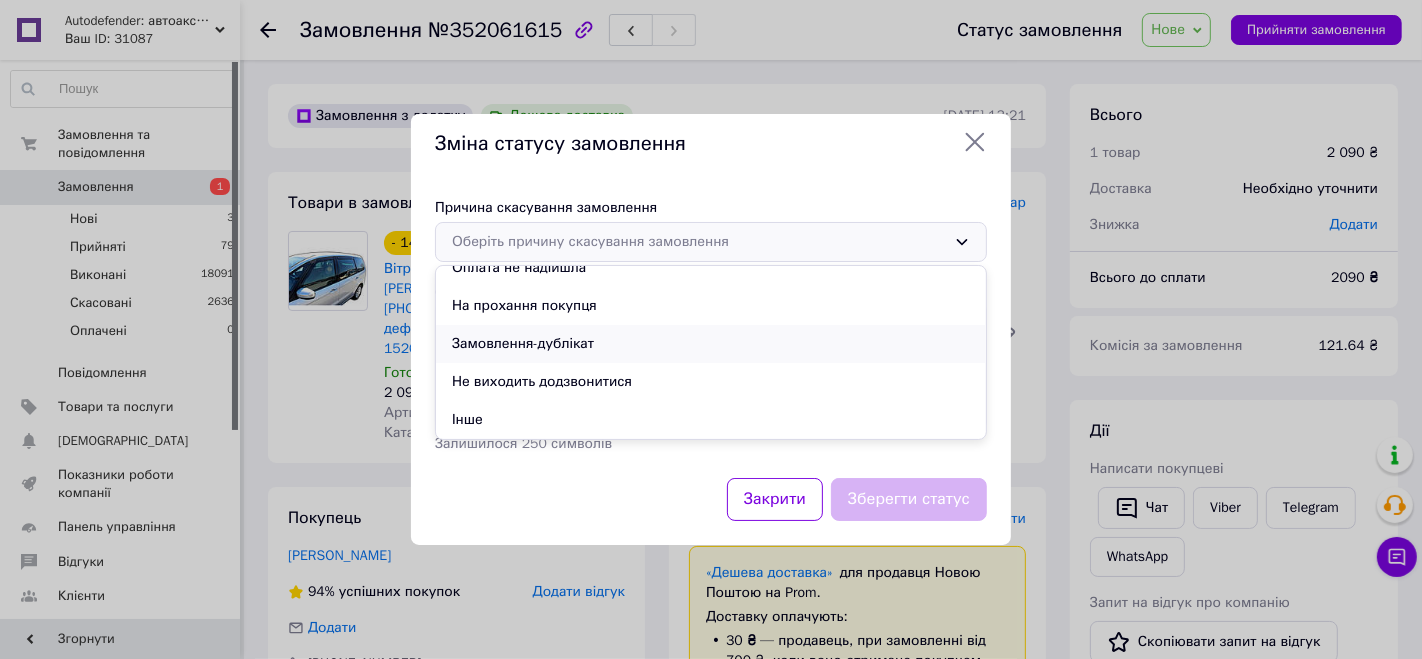 click on "Замовлення-дублікат" at bounding box center (711, 344) 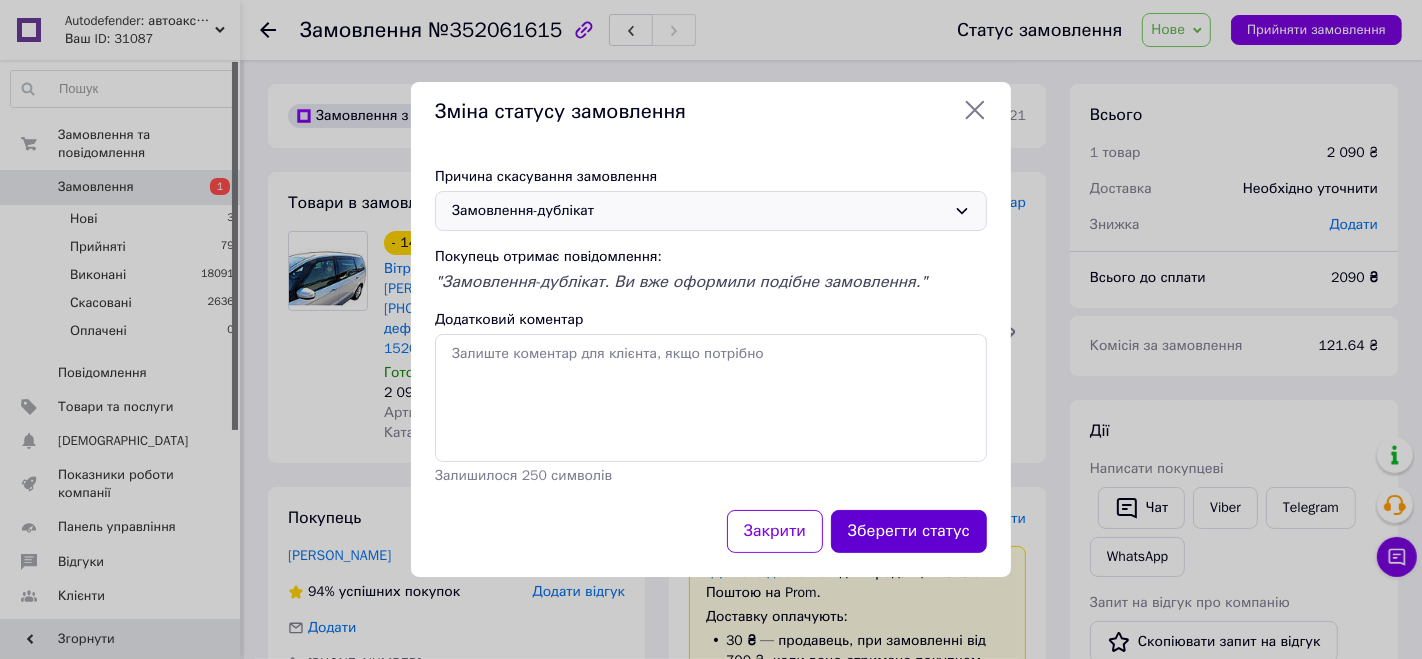 click on "Зберегти статус" at bounding box center [909, 531] 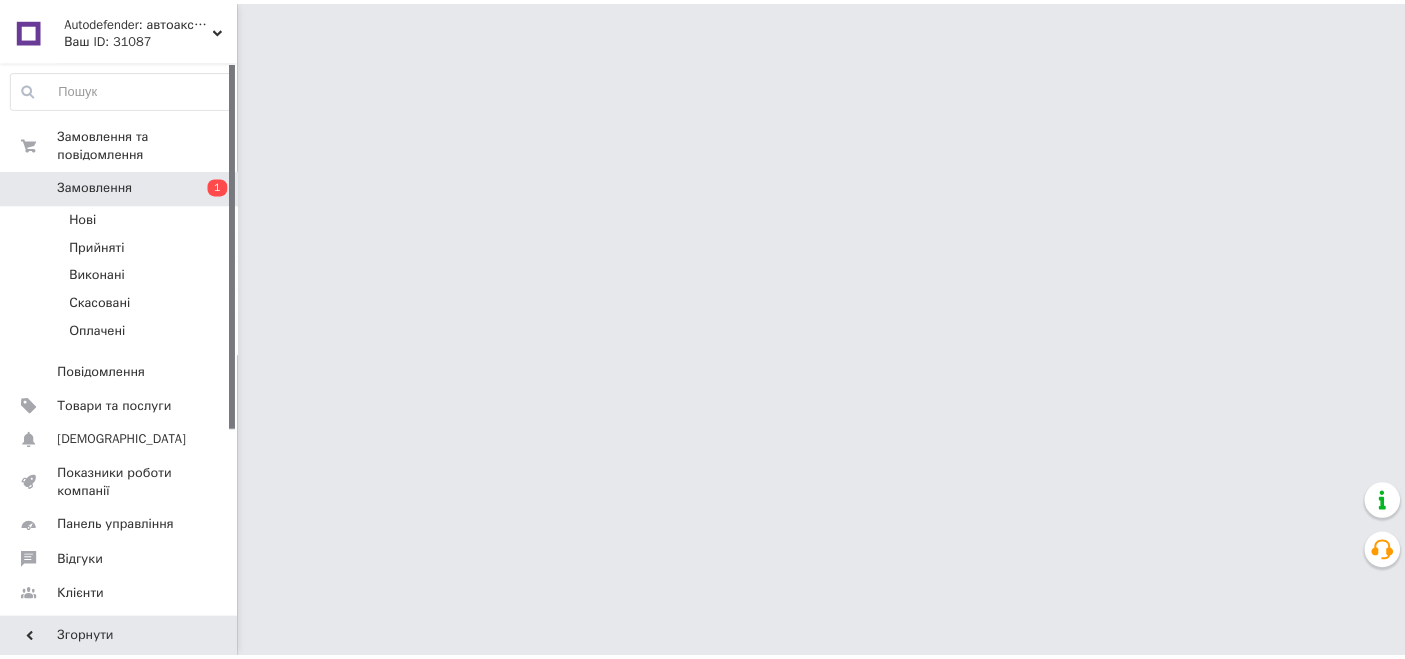 scroll, scrollTop: 0, scrollLeft: 0, axis: both 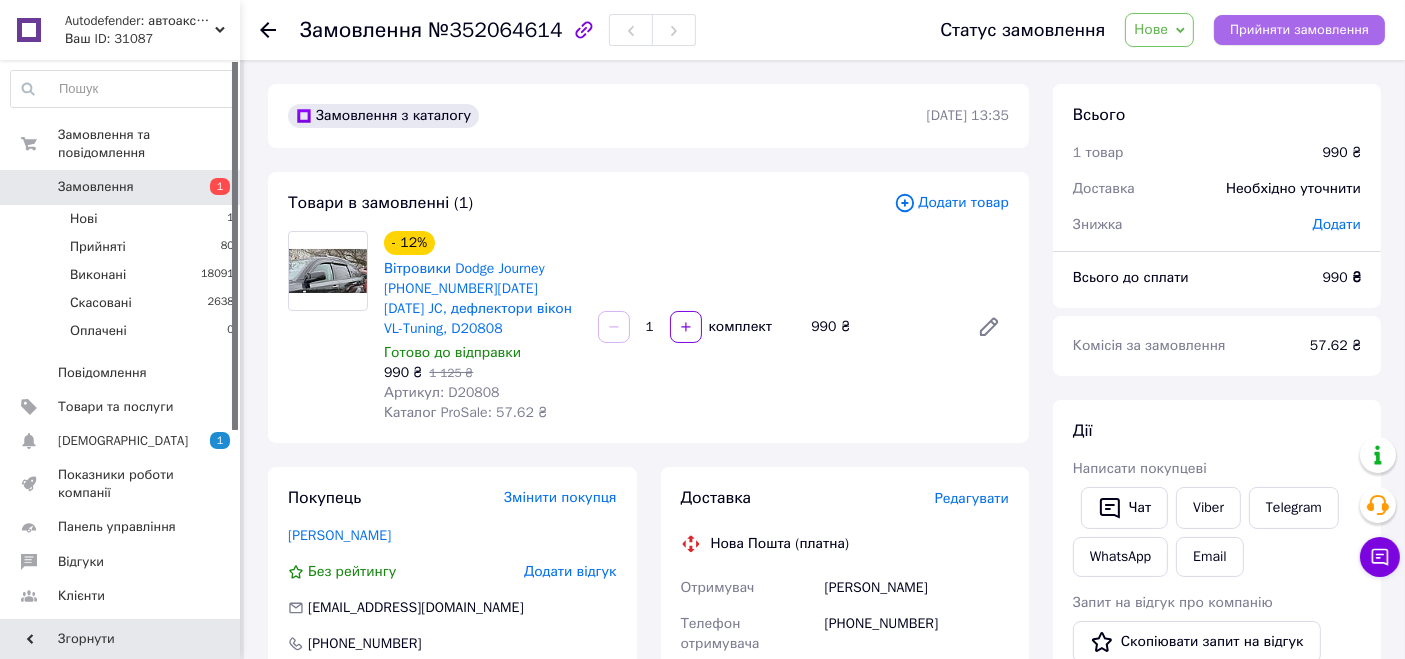 click on "Прийняти замовлення" at bounding box center [1299, 30] 